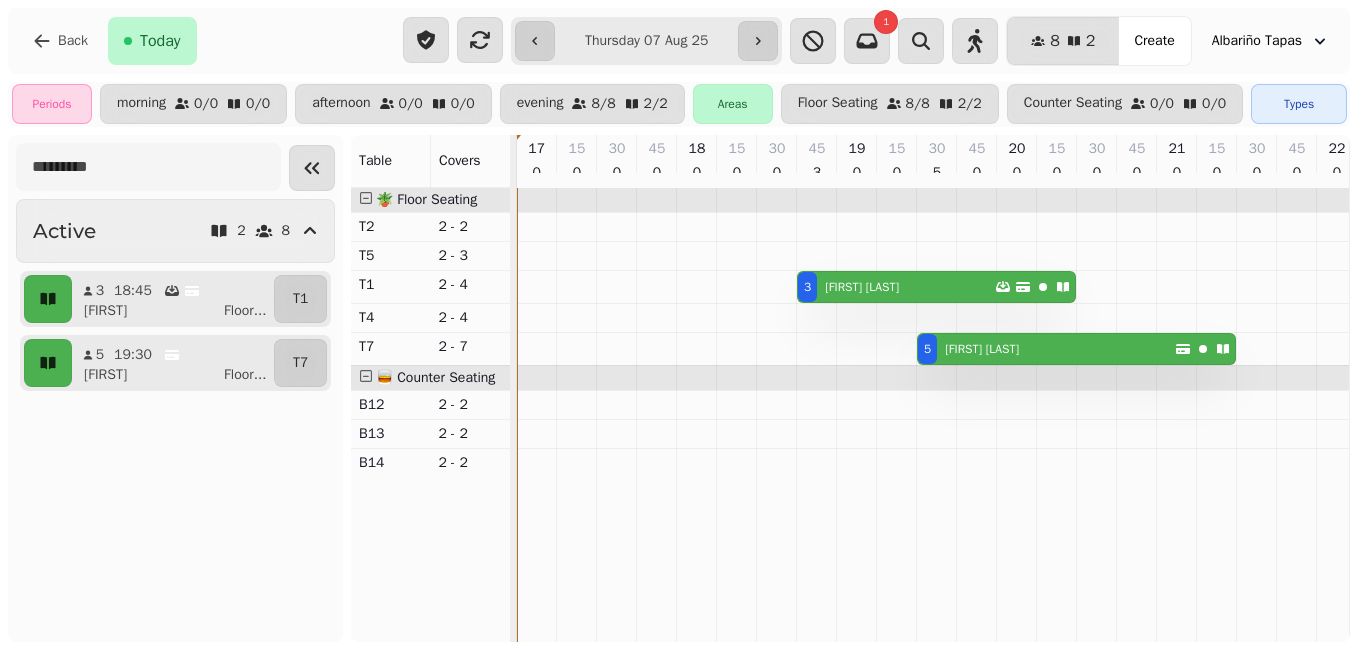 scroll, scrollTop: 0, scrollLeft: 0, axis: both 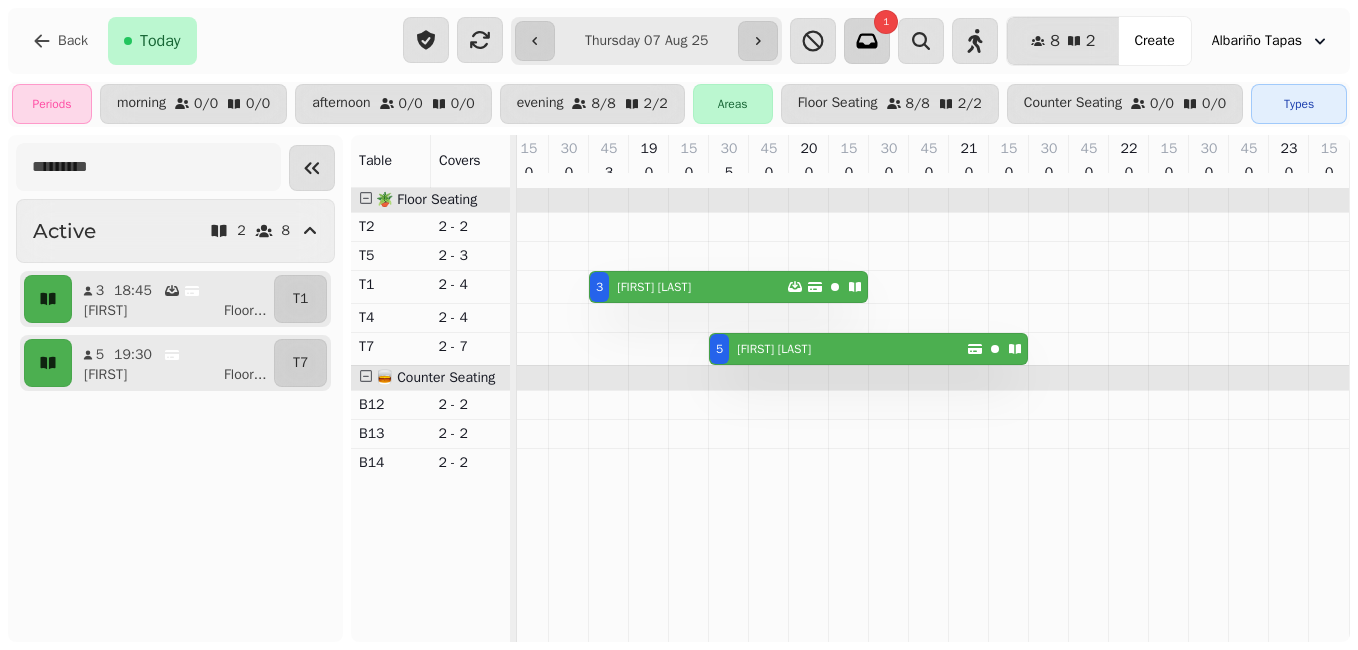 click 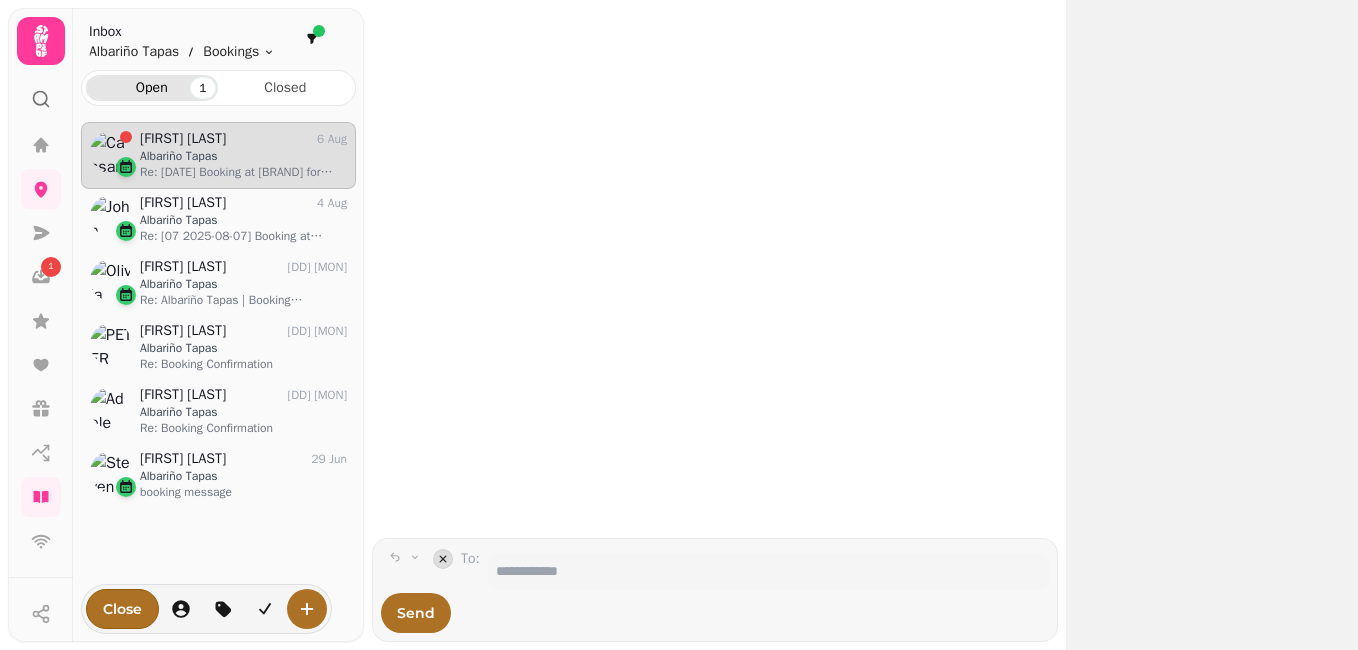 scroll, scrollTop: 16, scrollLeft: 16, axis: both 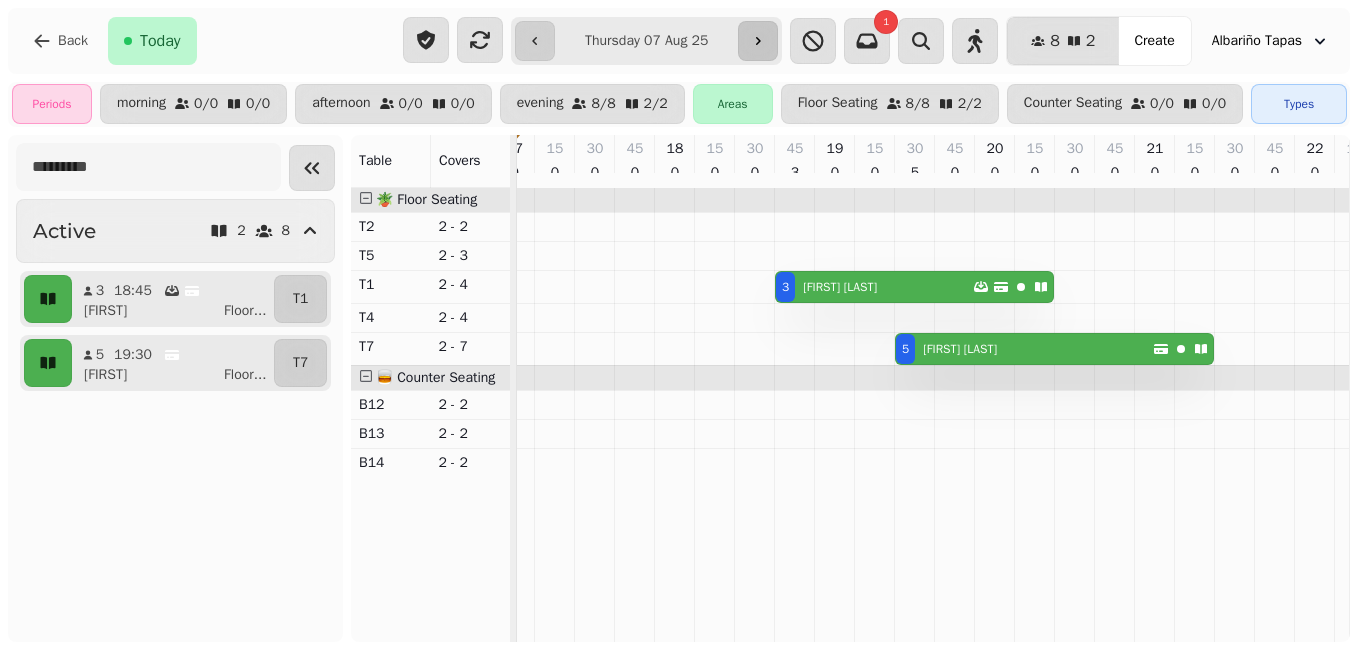click at bounding box center (758, 41) 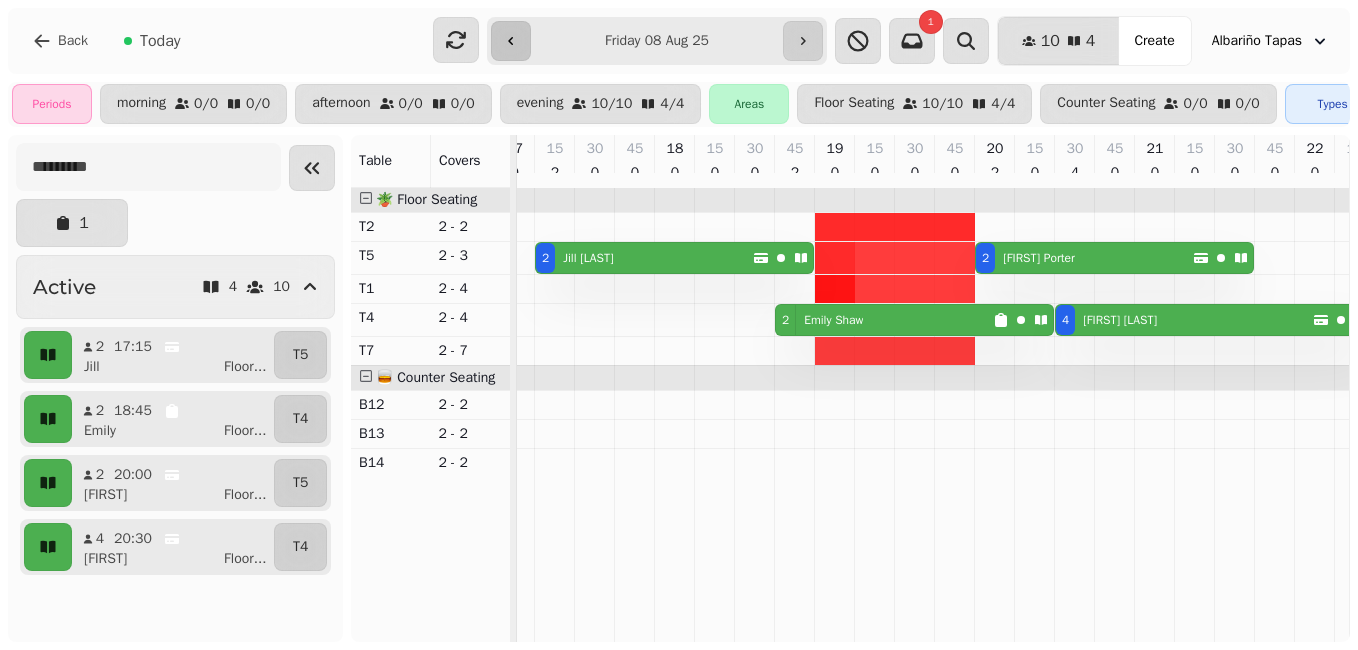 click at bounding box center (511, 41) 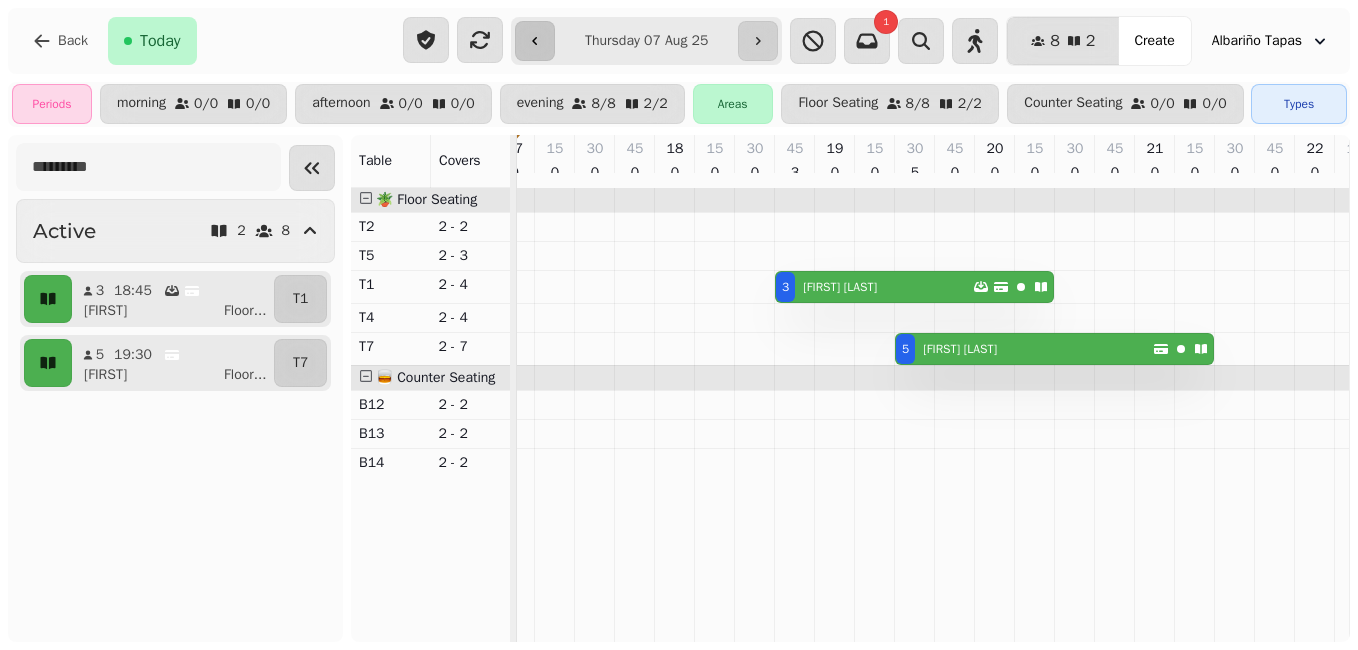 click at bounding box center (535, 41) 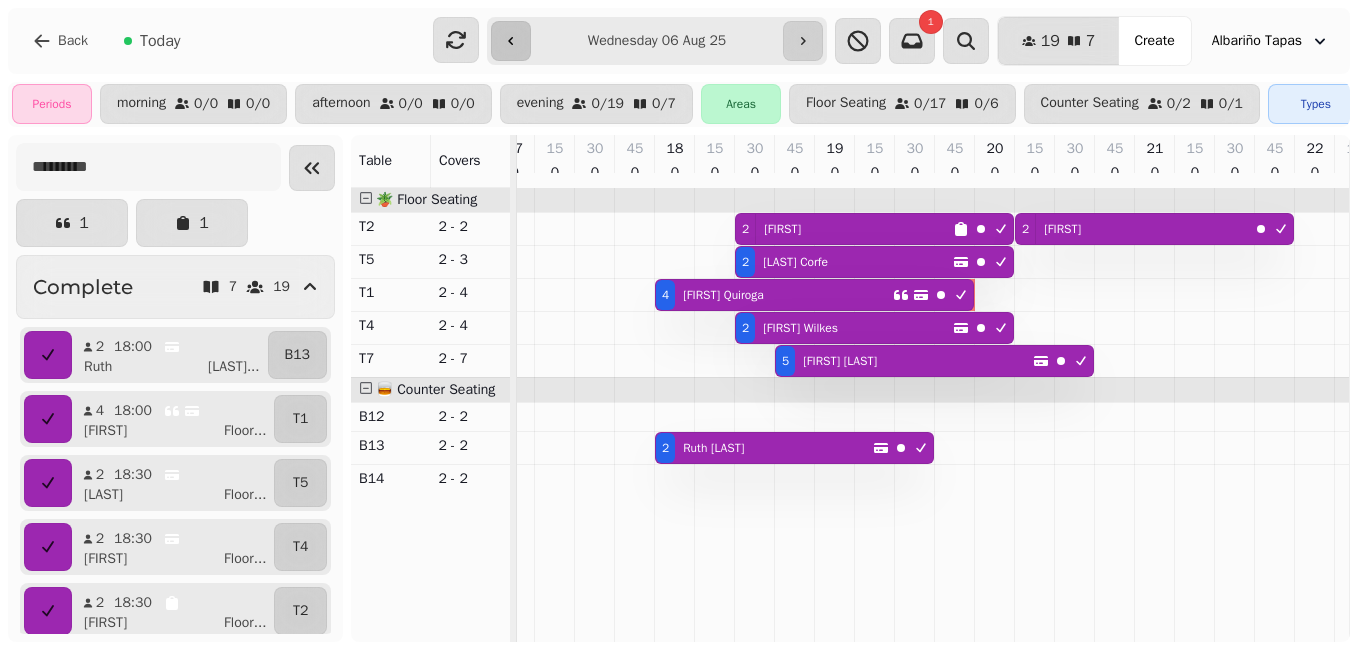 click at bounding box center (511, 41) 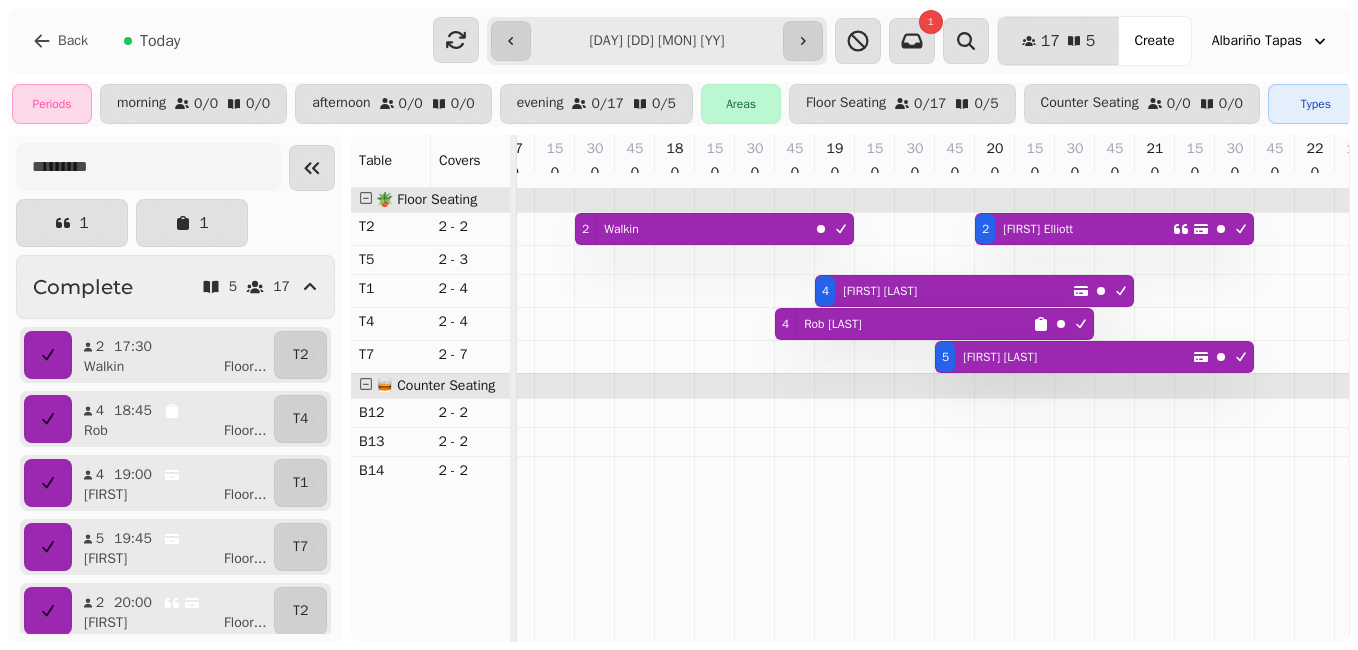 click on "[NUMBER] [FIRST]   [LAST]" at bounding box center (1064, 357) 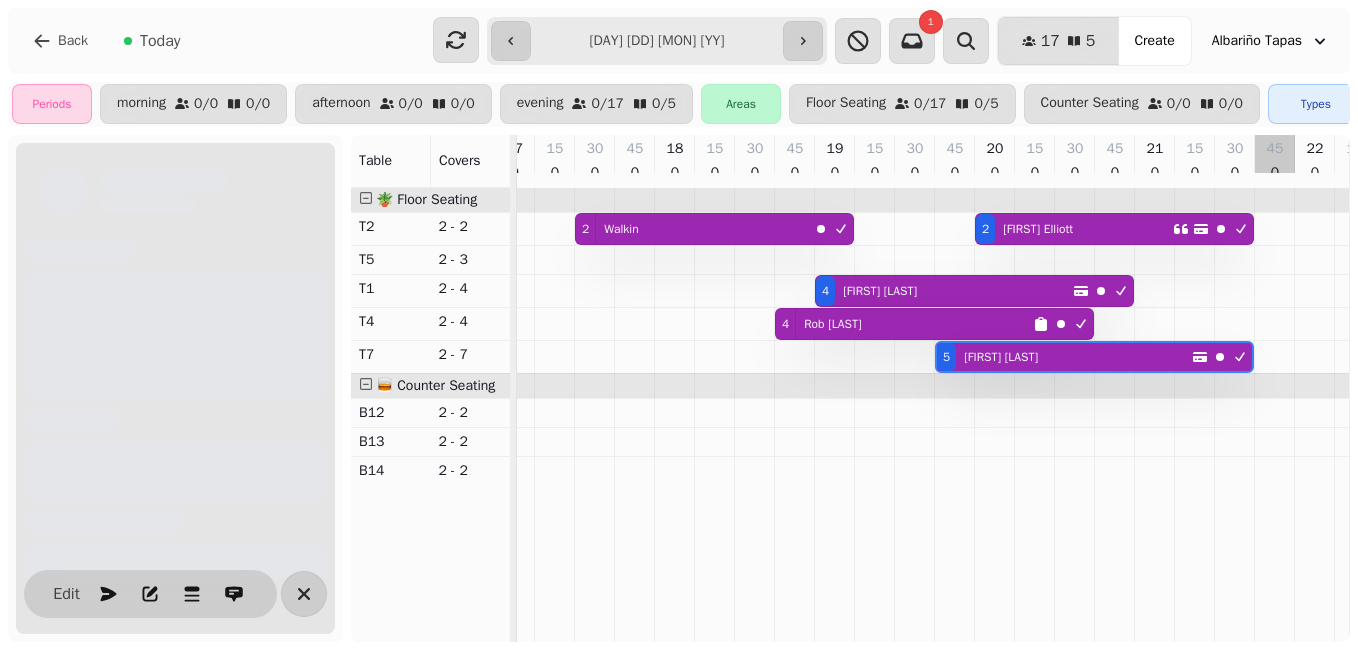 scroll, scrollTop: 0, scrollLeft: 208, axis: horizontal 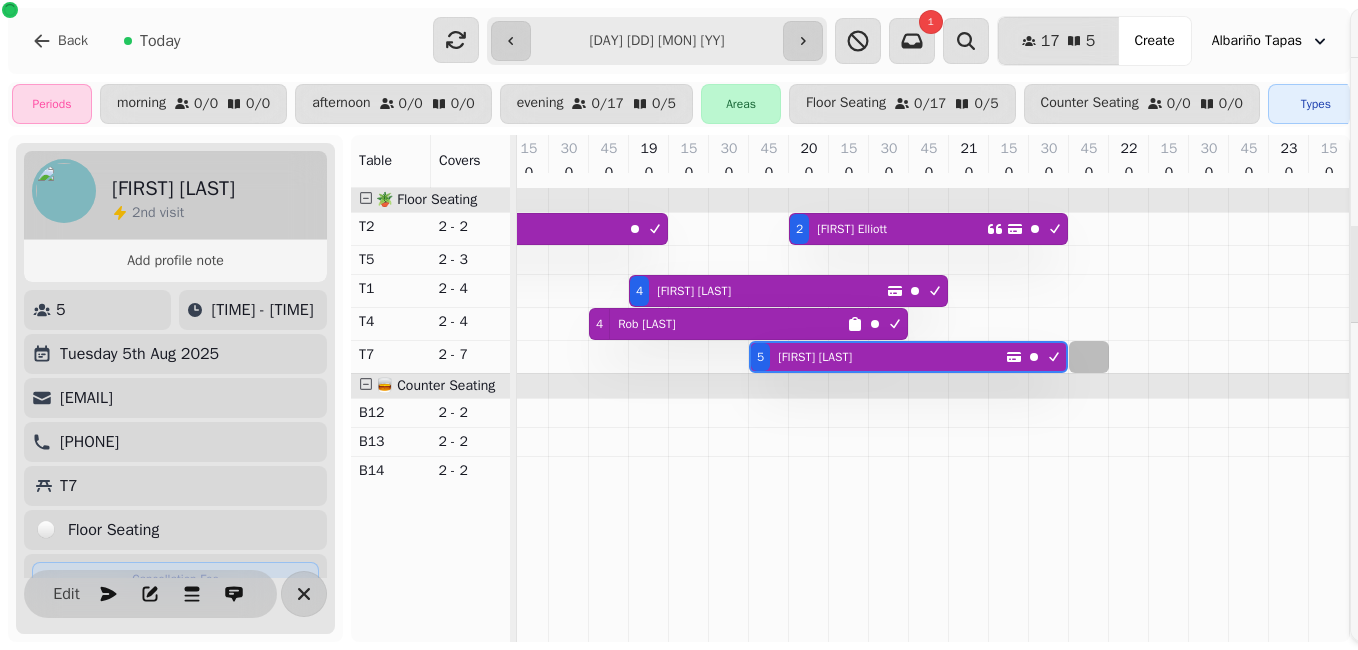 click on "Create Booking Tue, Aug 5, 25 Guests & Time Guest Select a date August 5th, 2025 Su Mo Tu We Th Fr Sa August 2025 1st 2nd 3rd 4th 5th 6th 7th 8th 9th 10th 11th 12th 13th 14th 15th 16th 17th 18th 19th 20th 21st 22nd 23rd 24th 25th 26th 27th 28th 29th 30th 31st September 2025 1st 2nd 3rd 4th 5th 6th 7th 8th 9th 10th 11th 12th 13th 14th 15th 16th 17th 18th 19th 20th 21st 22nd 23rd 24th 25th 26th 27th 28th 29th 30th October 2025 1st 2nd 3rd 4th 5th 6th 7th 8th 9th 10th 11th 12th 13th 14th 15th 16th 17th 18th 19th 20th 21st 22nd 23rd 24th 25th 26th 27th 28th 29th 30th 31st November 2025 1st 2nd 3rd 4th 5th 6th 7th 8th 9th 10th 11th 12th 13th 14th 15th 16th 17th 18th 19th 20th 21st 22nd 23rd 24th 25th 26th 27th 28th 29th 30th December 2025 1st 2nd 3rd 4th 5th 6th 7th 8th 9th 10th 11th 12th 13th 14th 15th 16th 17th 18th 19th 20th 21st 22nd 23rd 24th 25th 26th 27th 28th 29th 30th 31st January 2026 1st 2nd 3rd 4th 5th 6th 7th 8th 9th 10th 11th 12th 13th 14th 15th 16th 17th 18th 19th 20th 21st 22nd 23rd 24th 25th 26th" at bounding box center (679, 341) 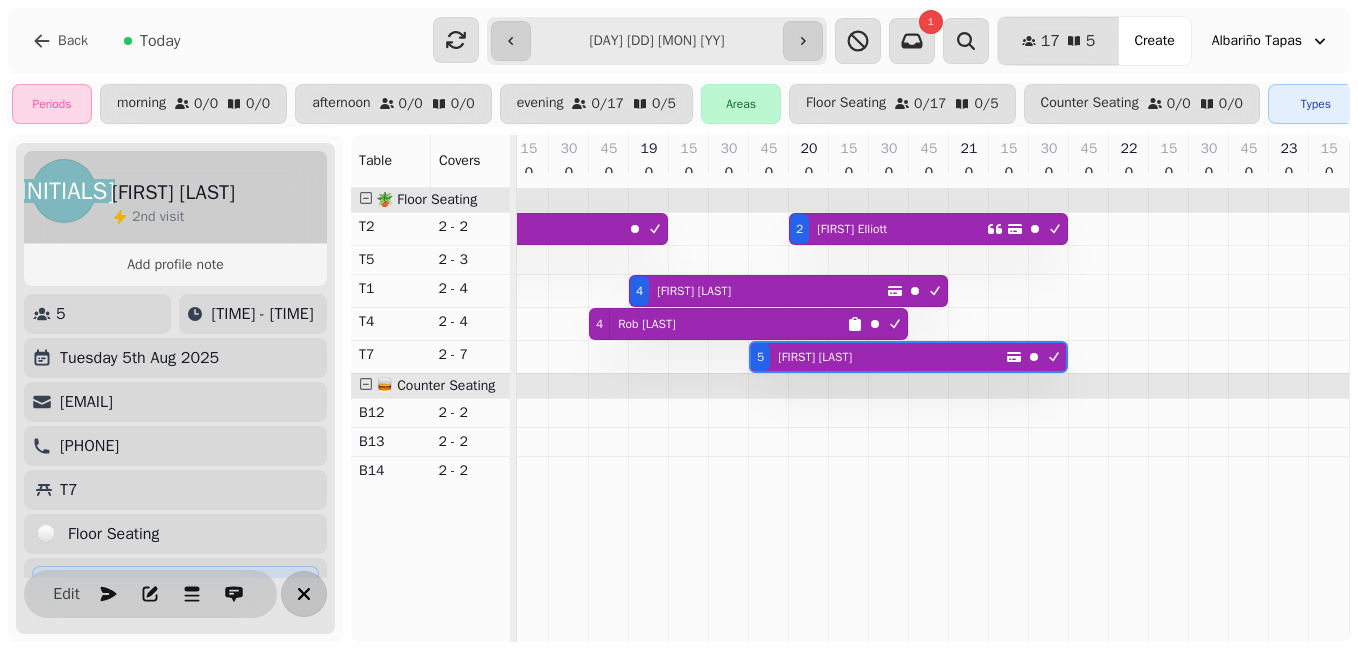 click 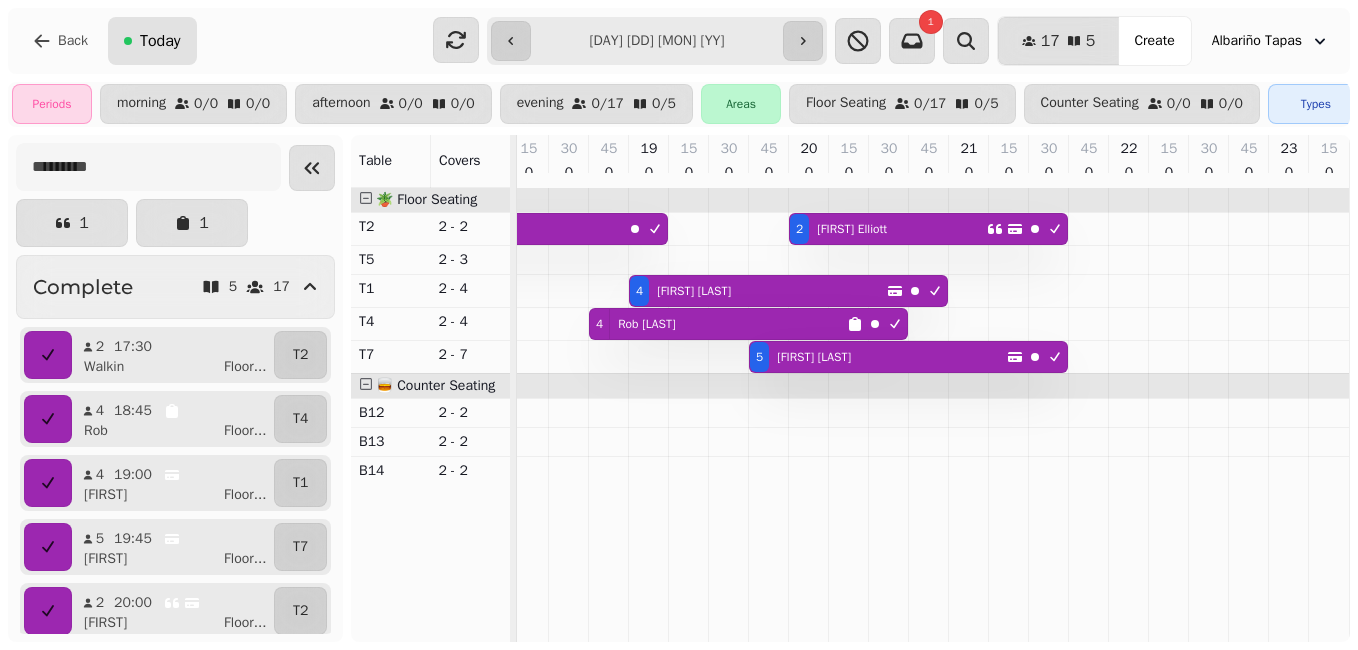 click on "Today" at bounding box center (160, 41) 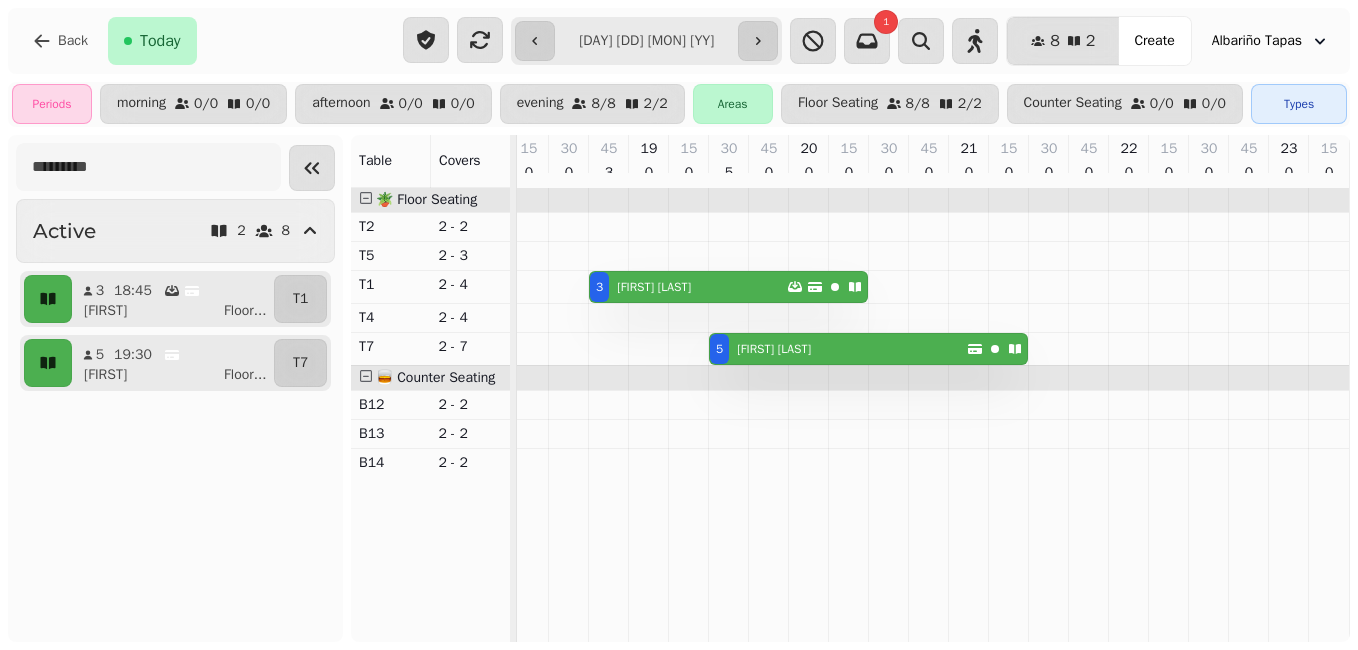 type on "**********" 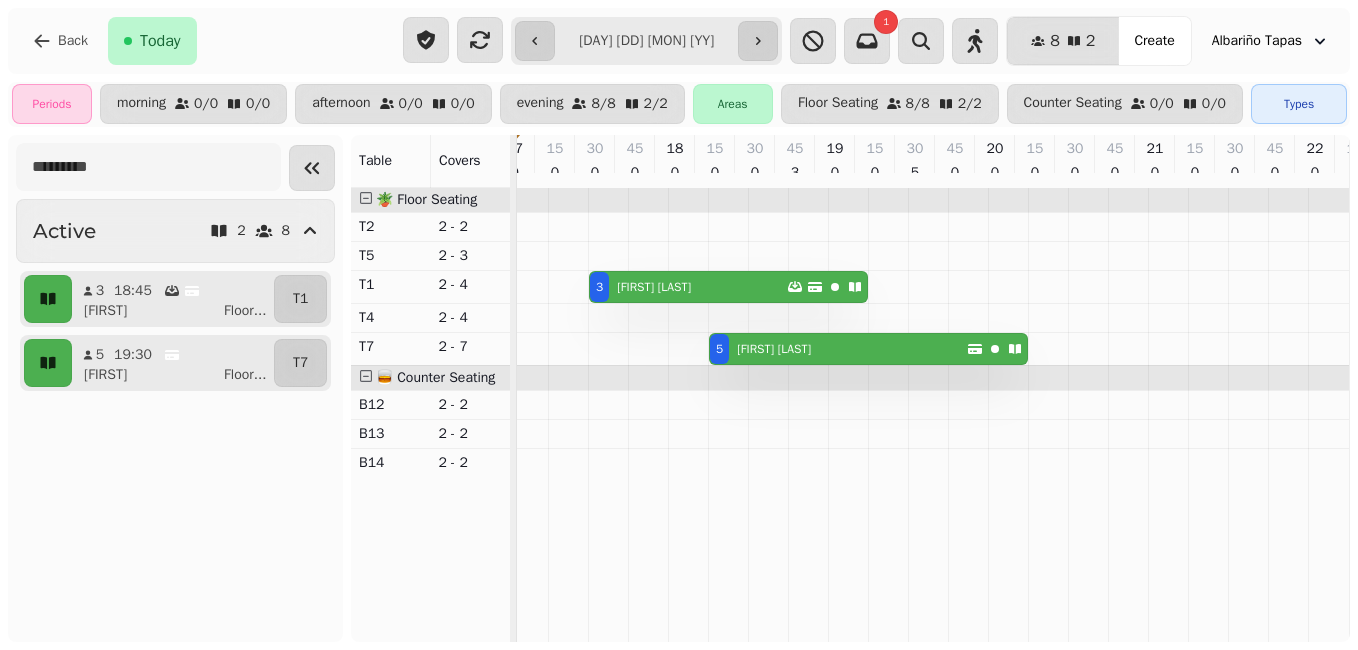 scroll, scrollTop: 0, scrollLeft: 22, axis: horizontal 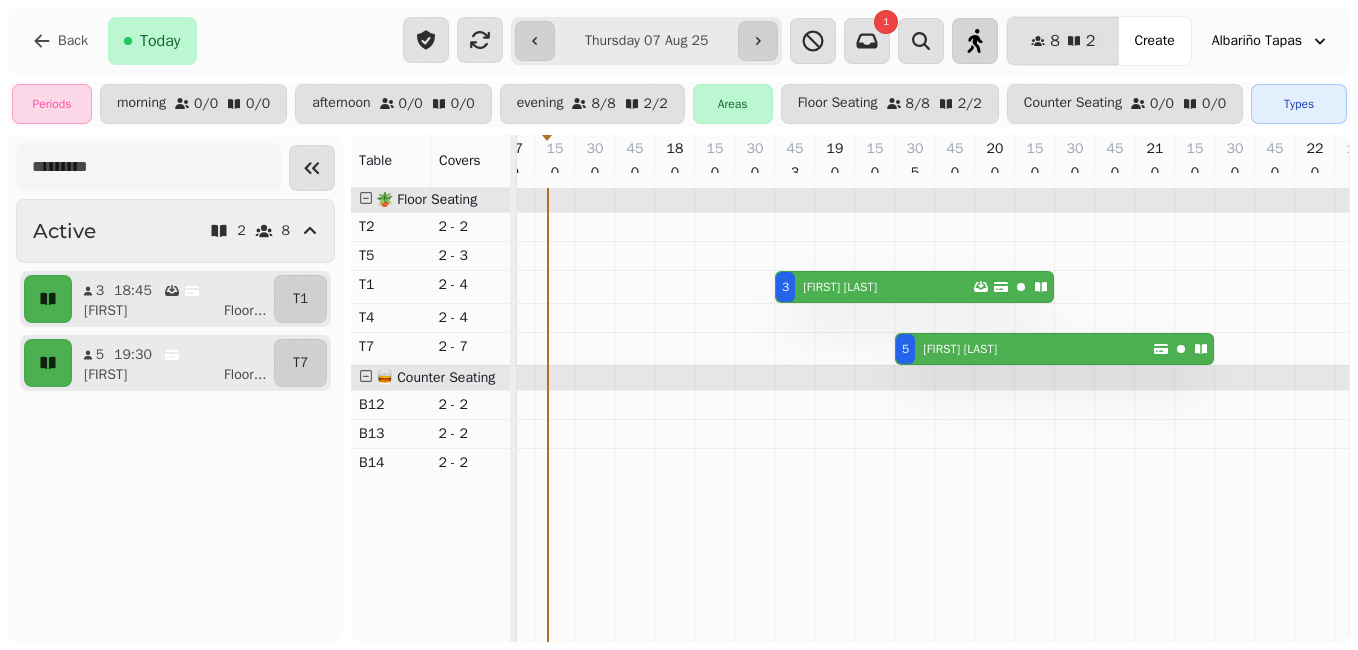 click 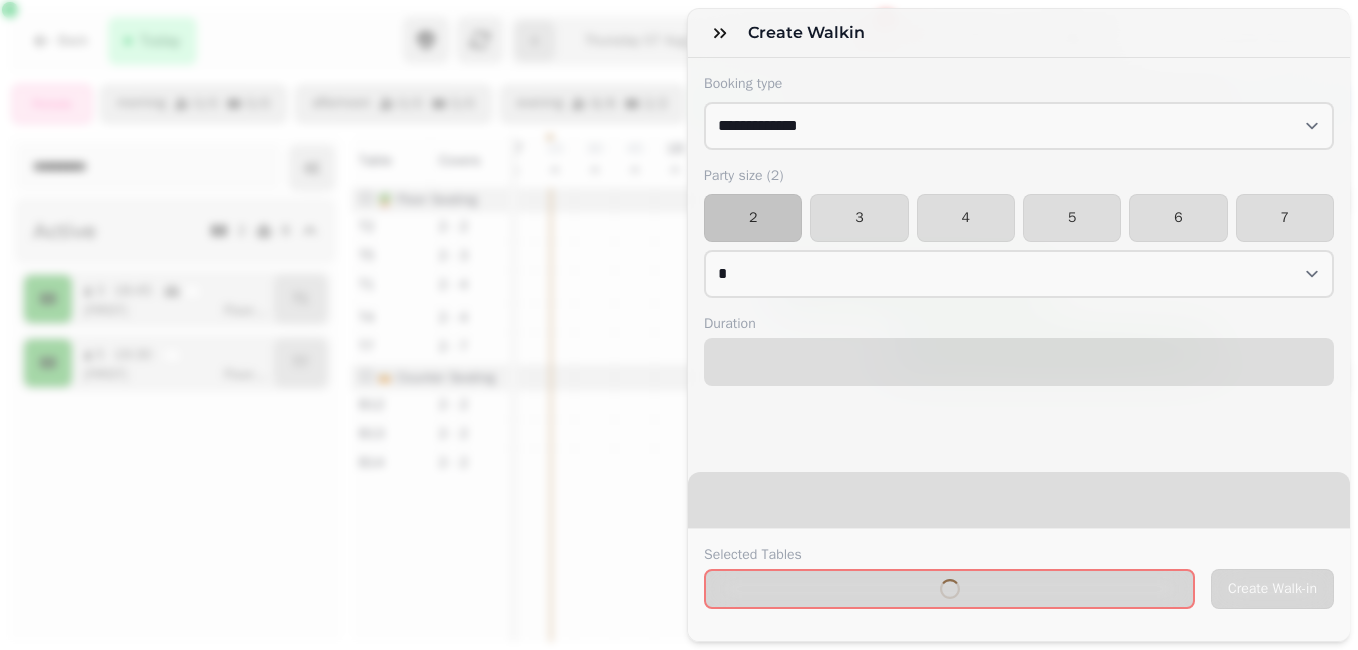 select on "****" 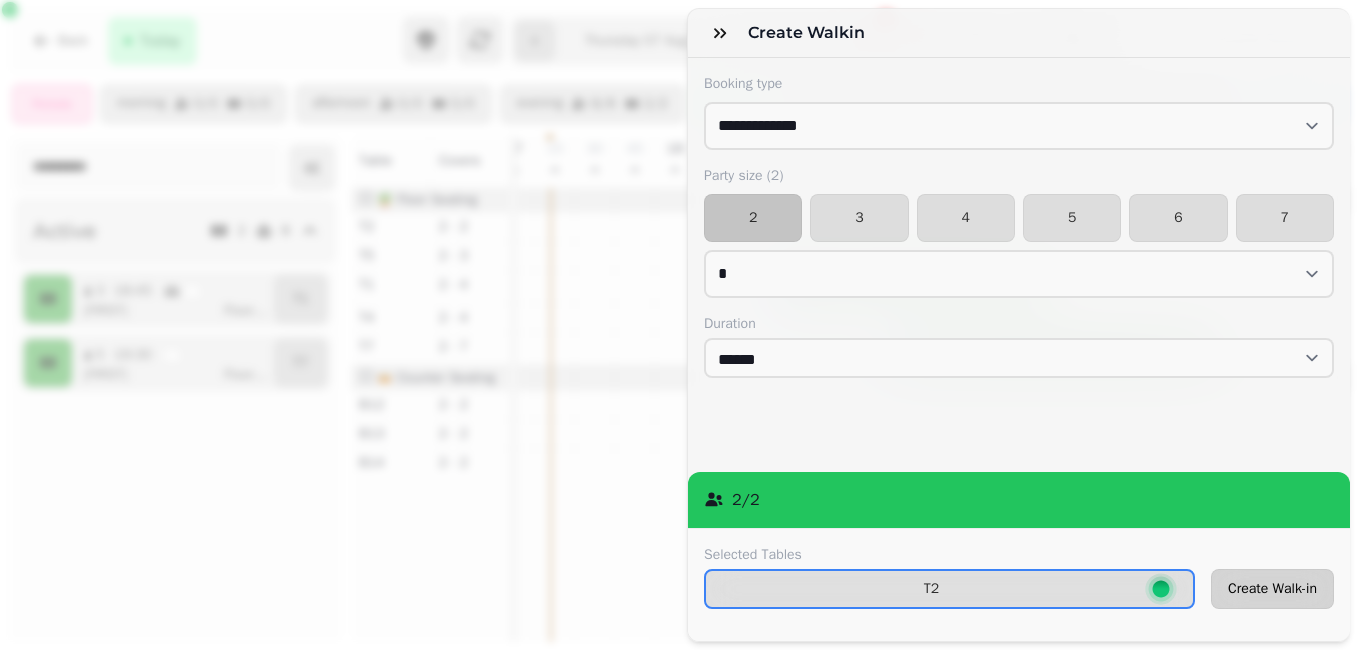 click on "Create Walk-in" at bounding box center (1272, 589) 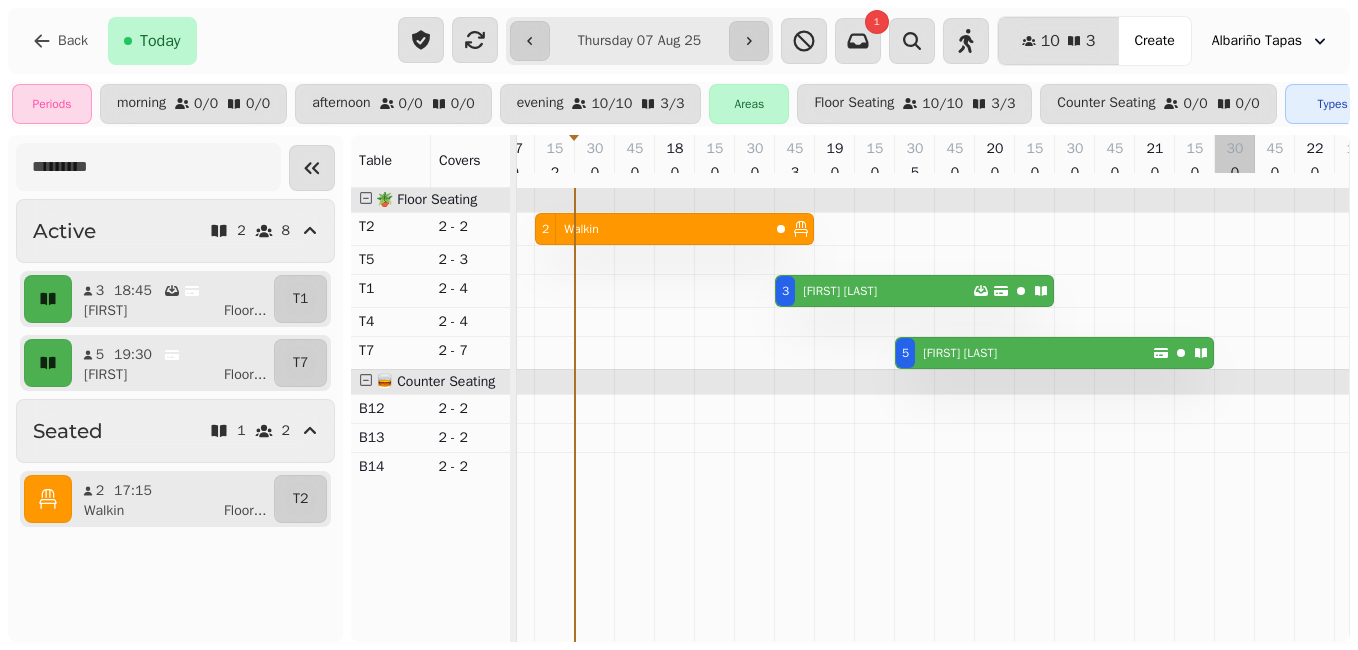 type 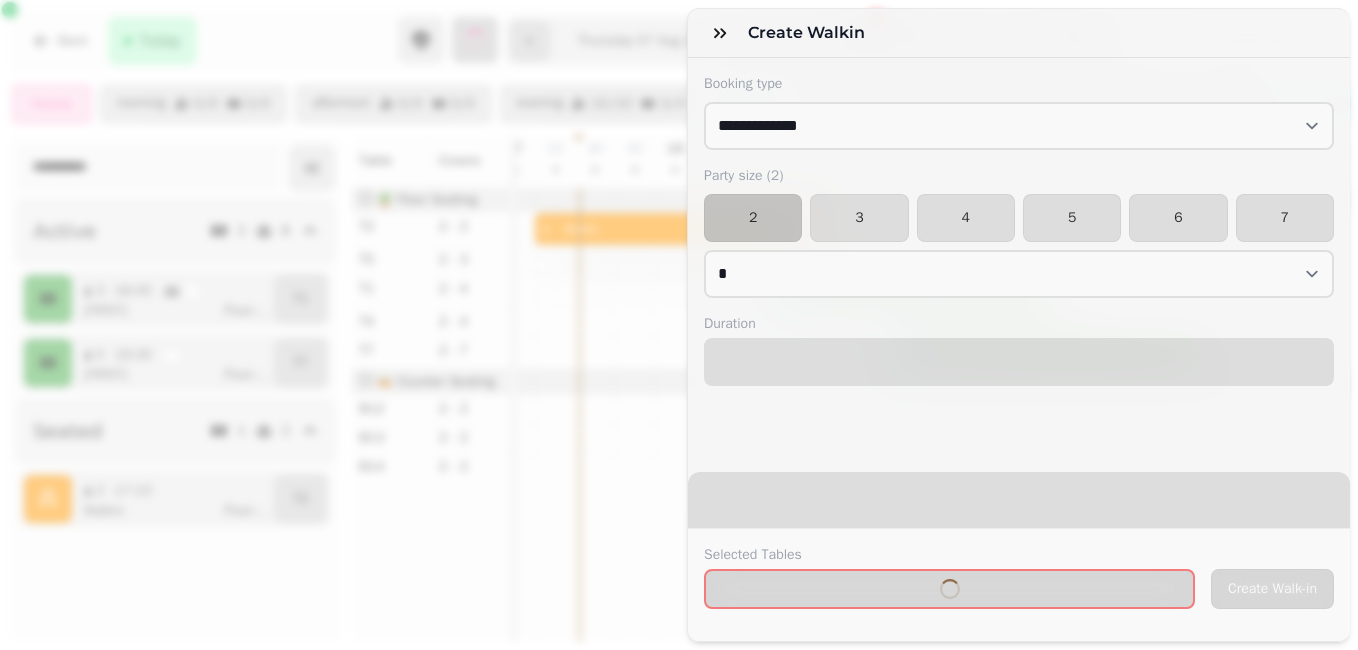select on "****" 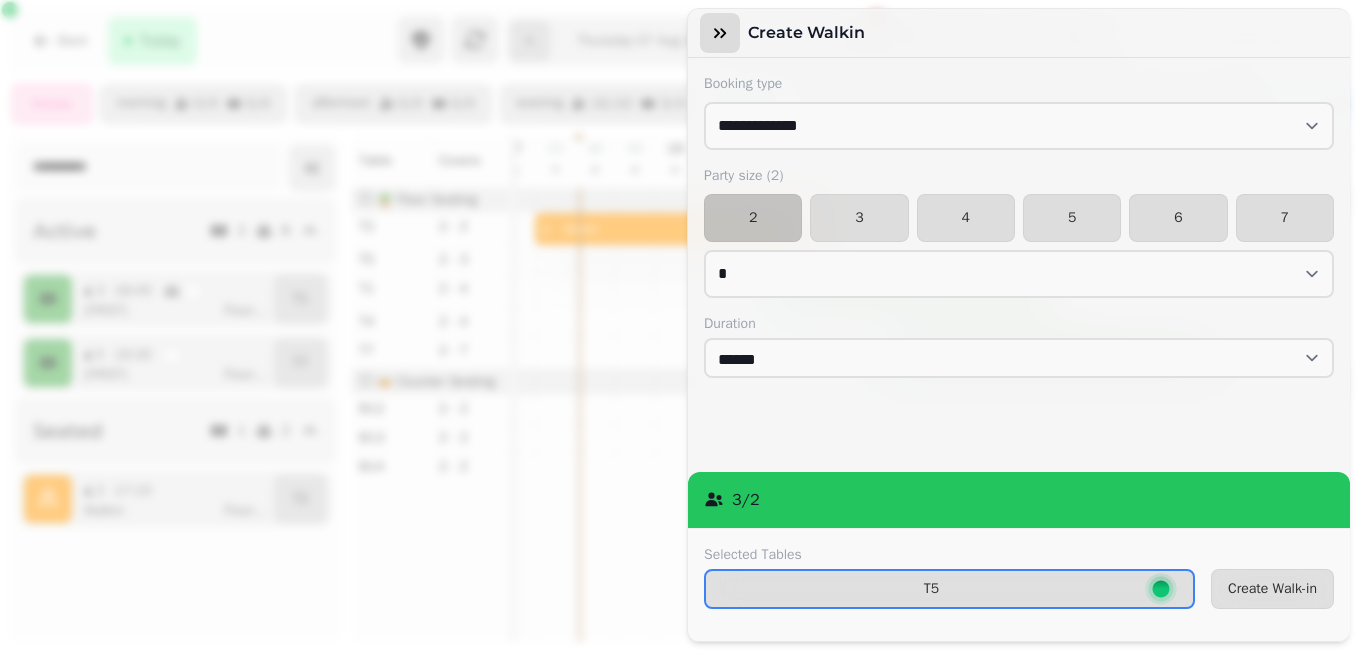 click 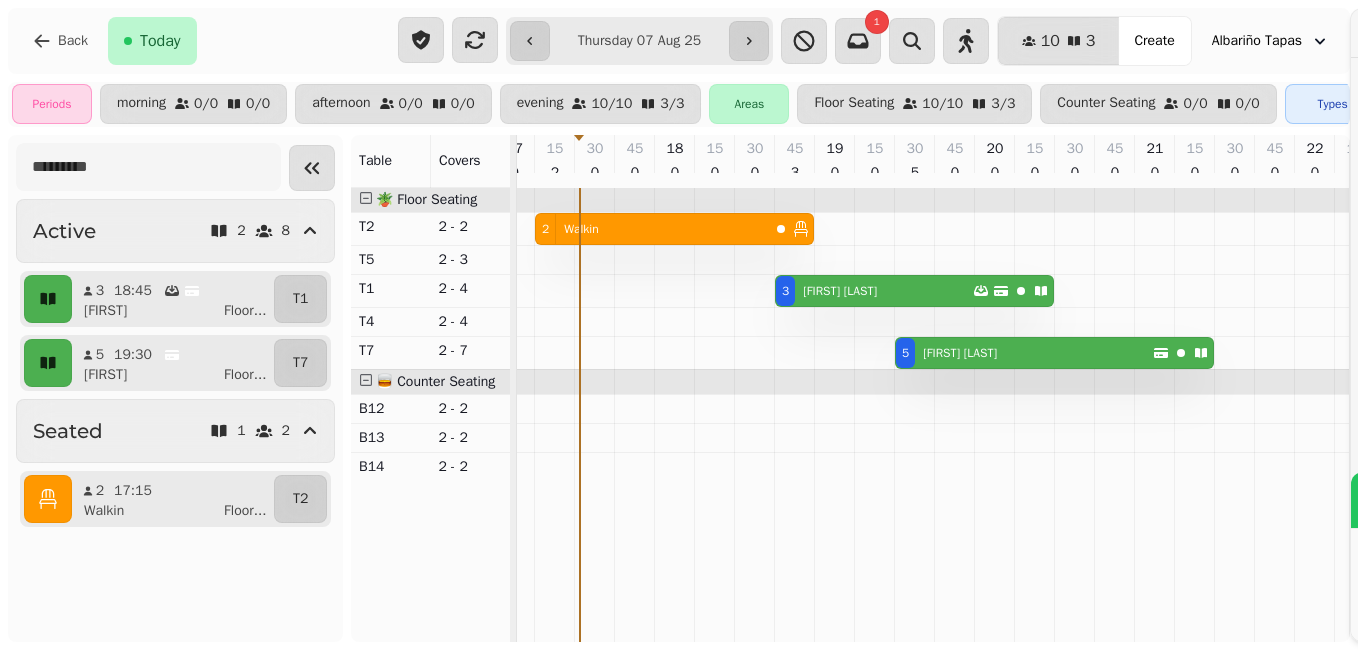 click on "**********" at bounding box center [679, 341] 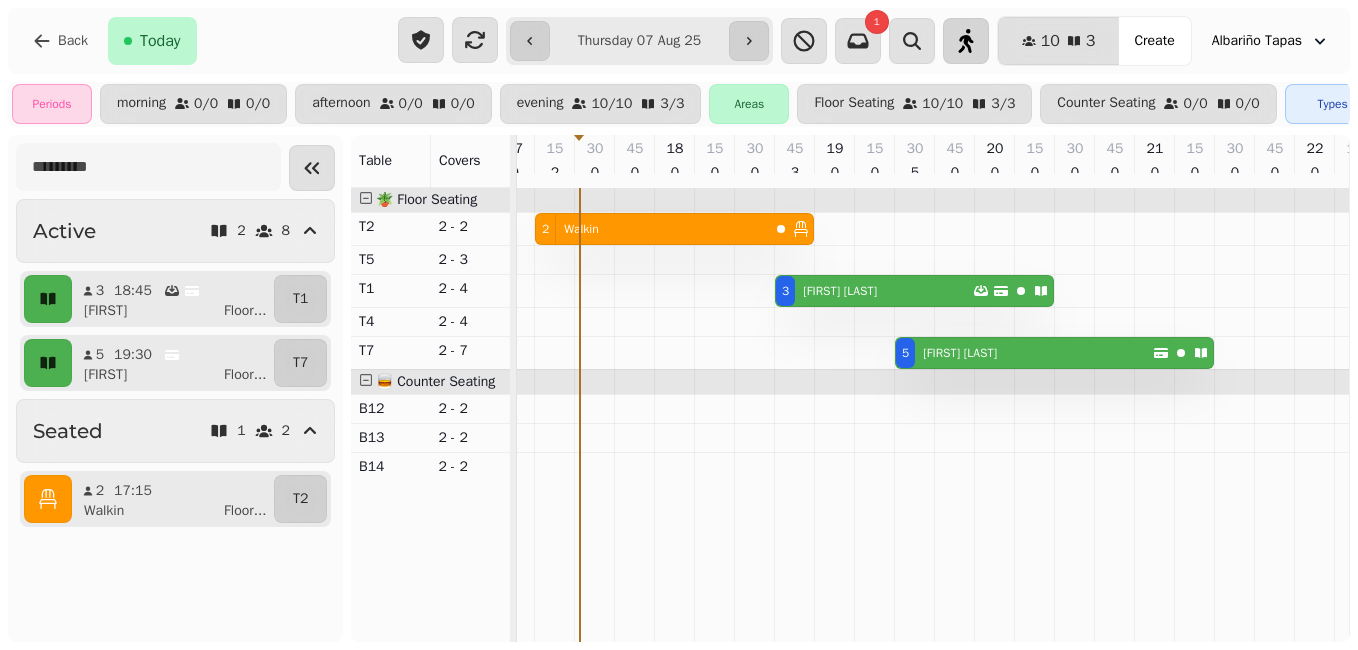 click 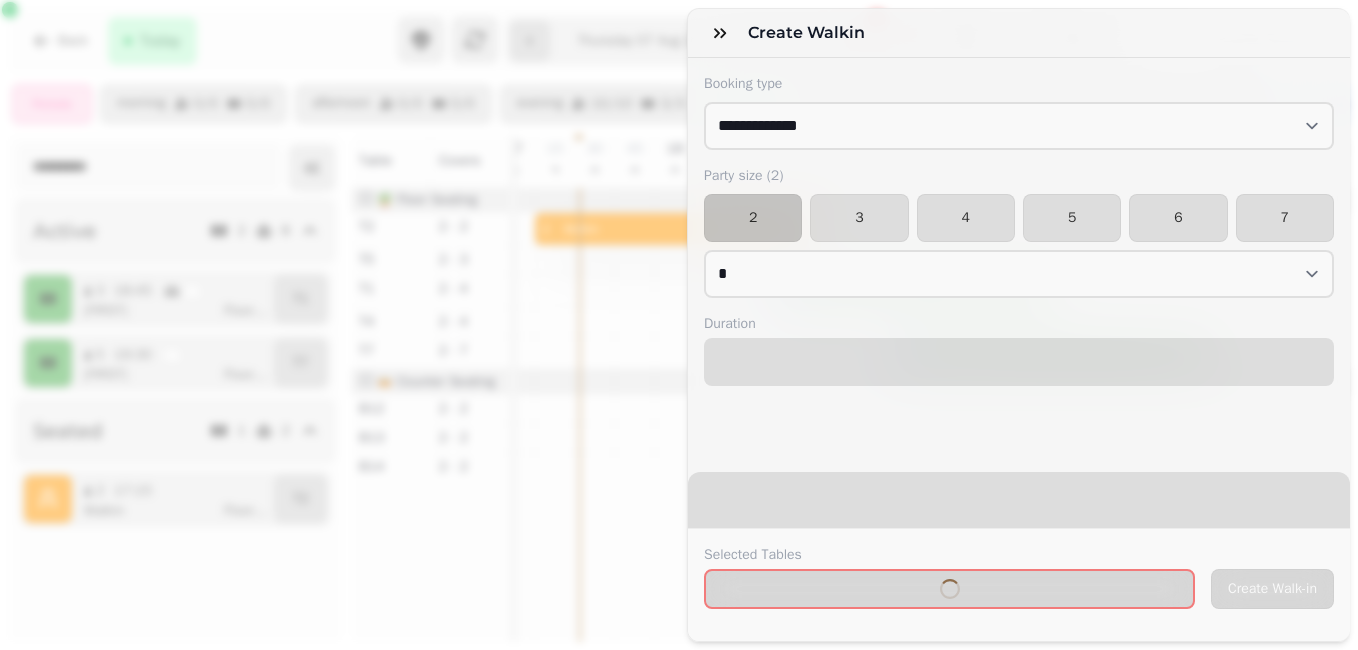select on "****" 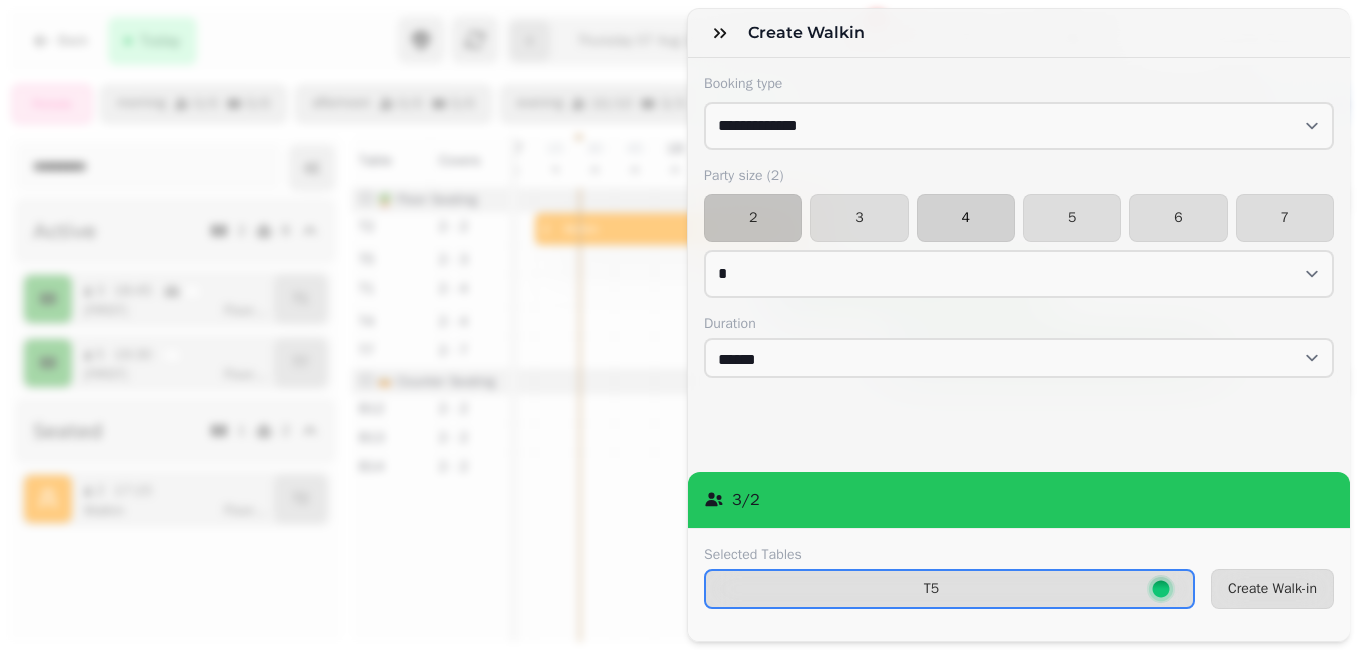 click on "4" at bounding box center (966, 218) 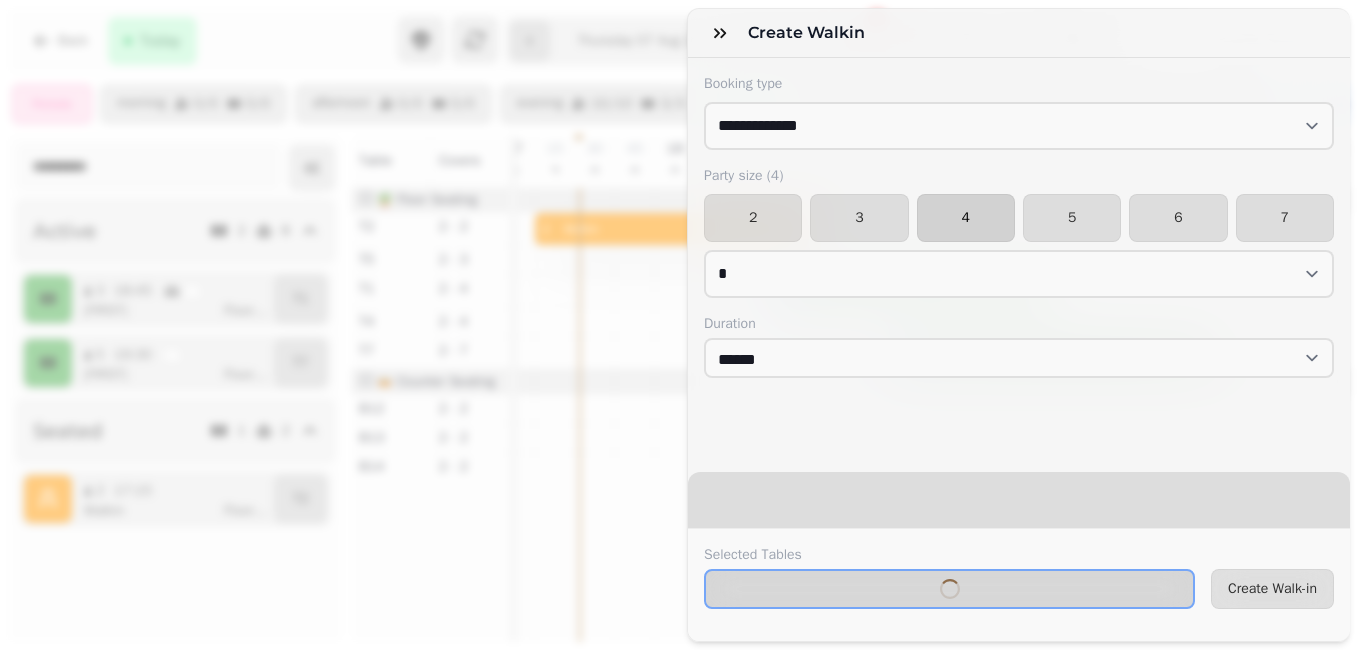 select on "****" 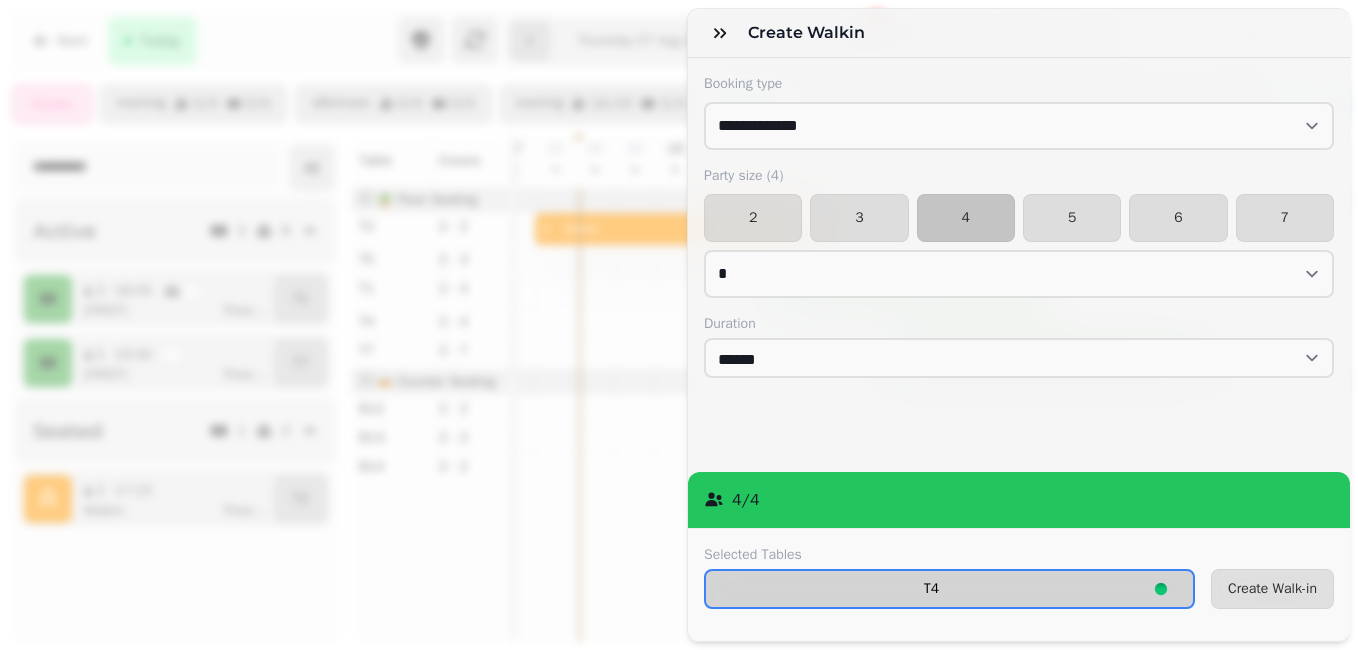 click on "T4" at bounding box center (931, 589) 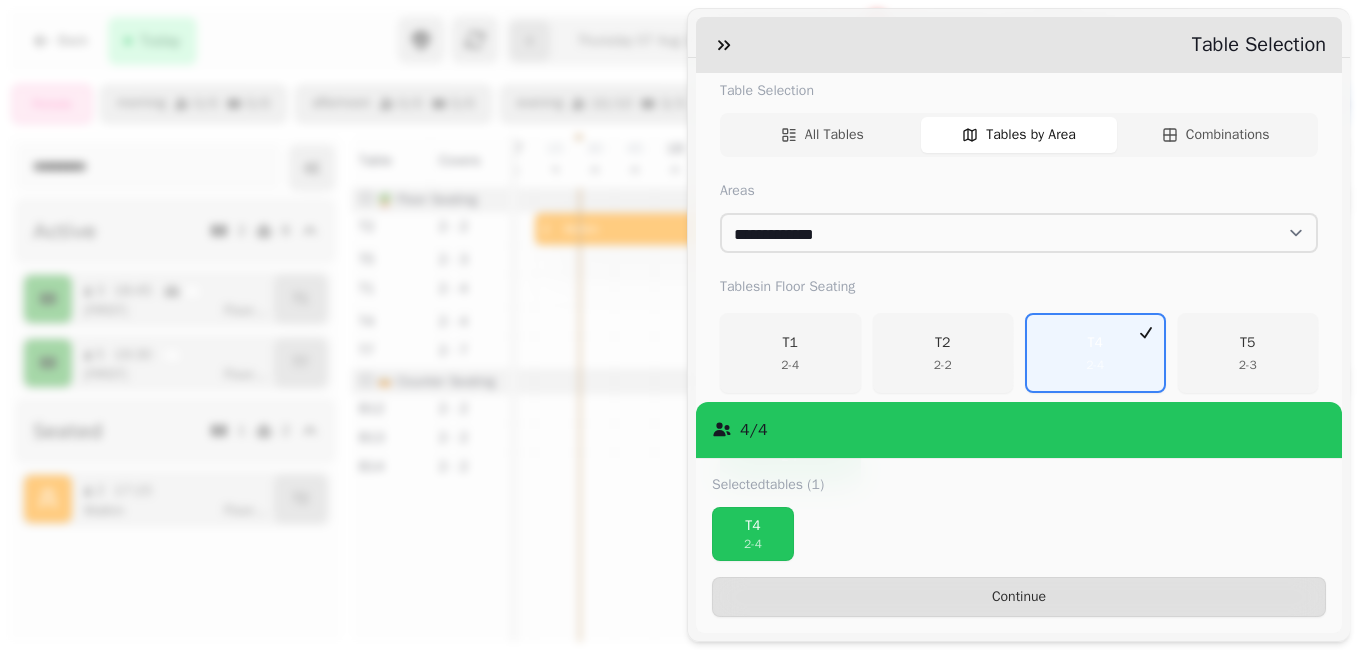 scroll, scrollTop: 313, scrollLeft: 0, axis: vertical 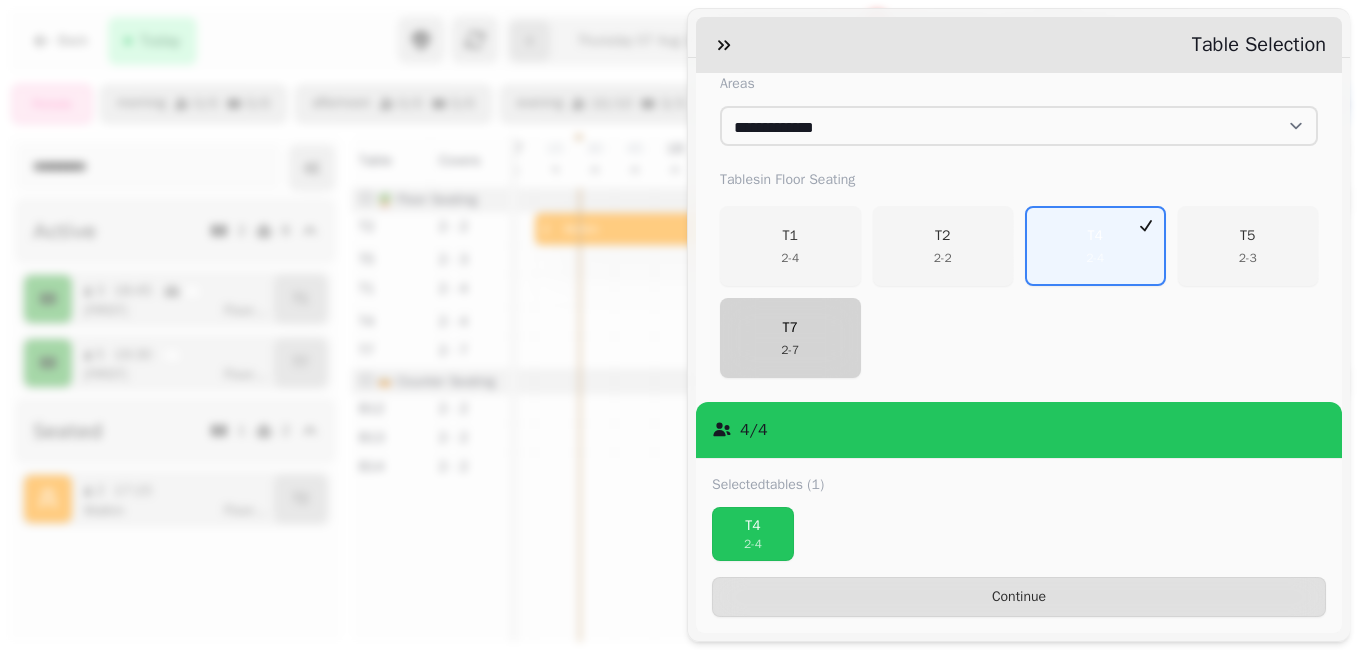 click on "2  -  7" at bounding box center [790, 350] 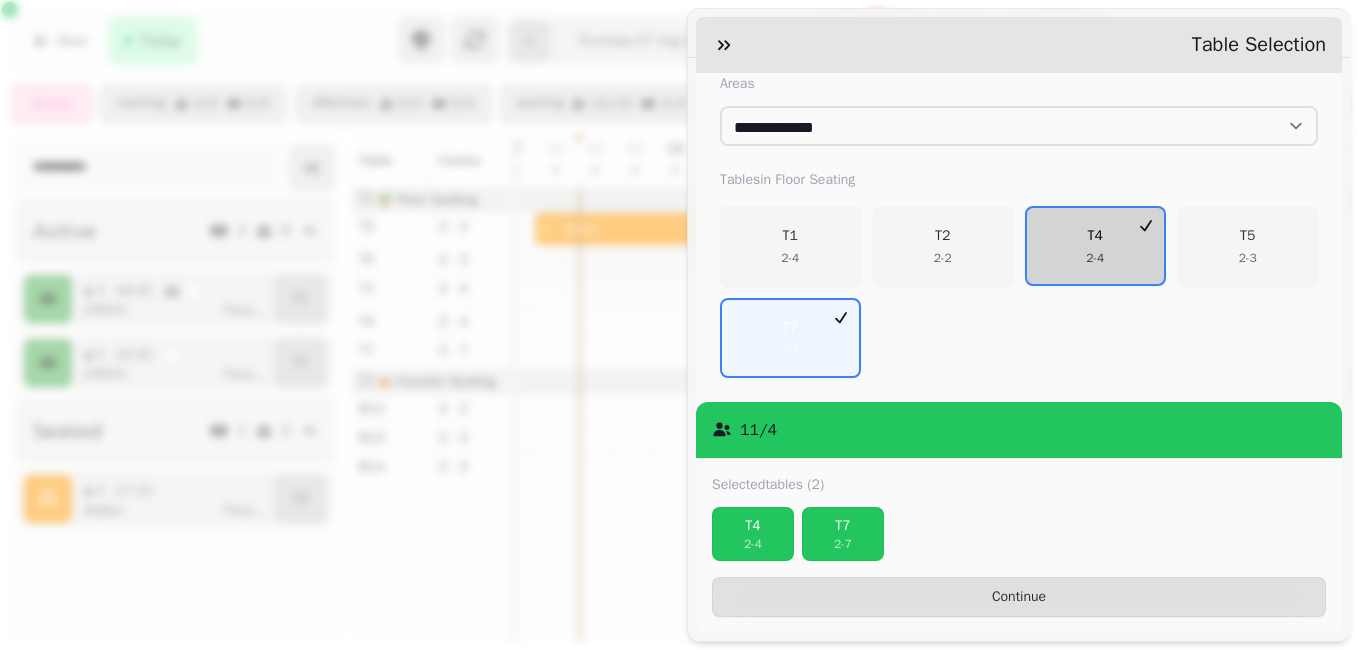 click on "2  -  4" at bounding box center [1095, 258] 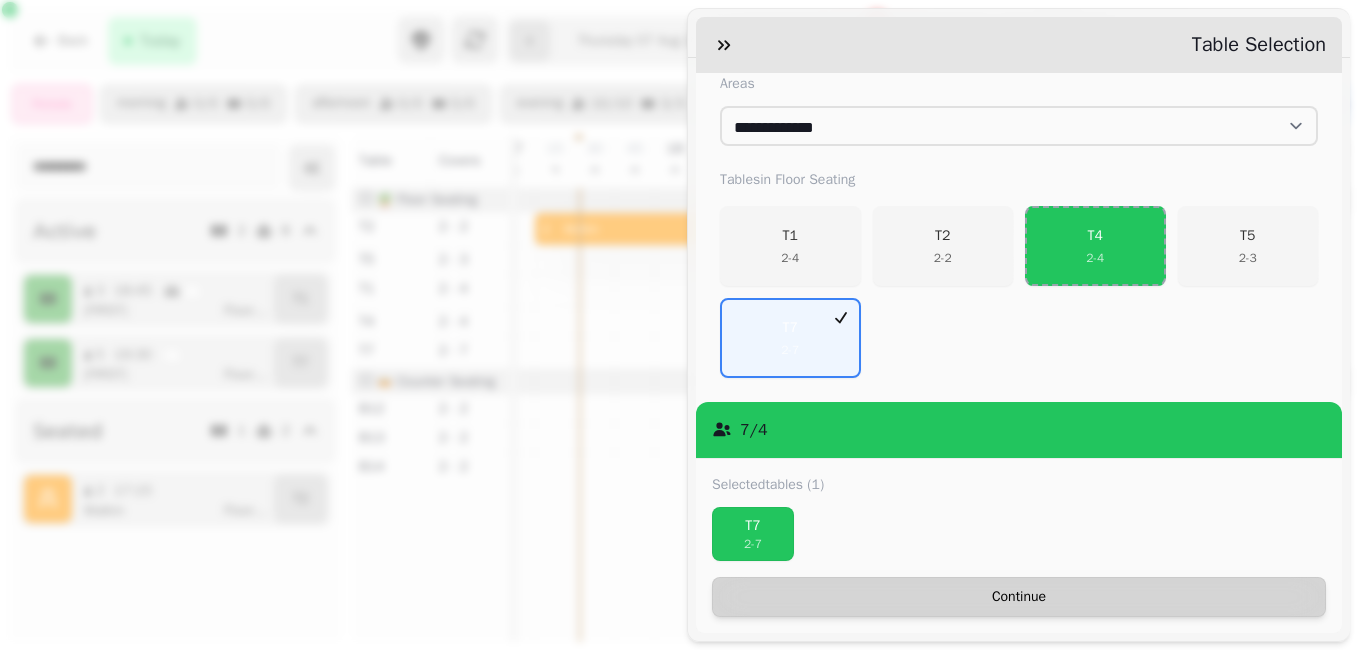 click on "Continue" at bounding box center (1019, 597) 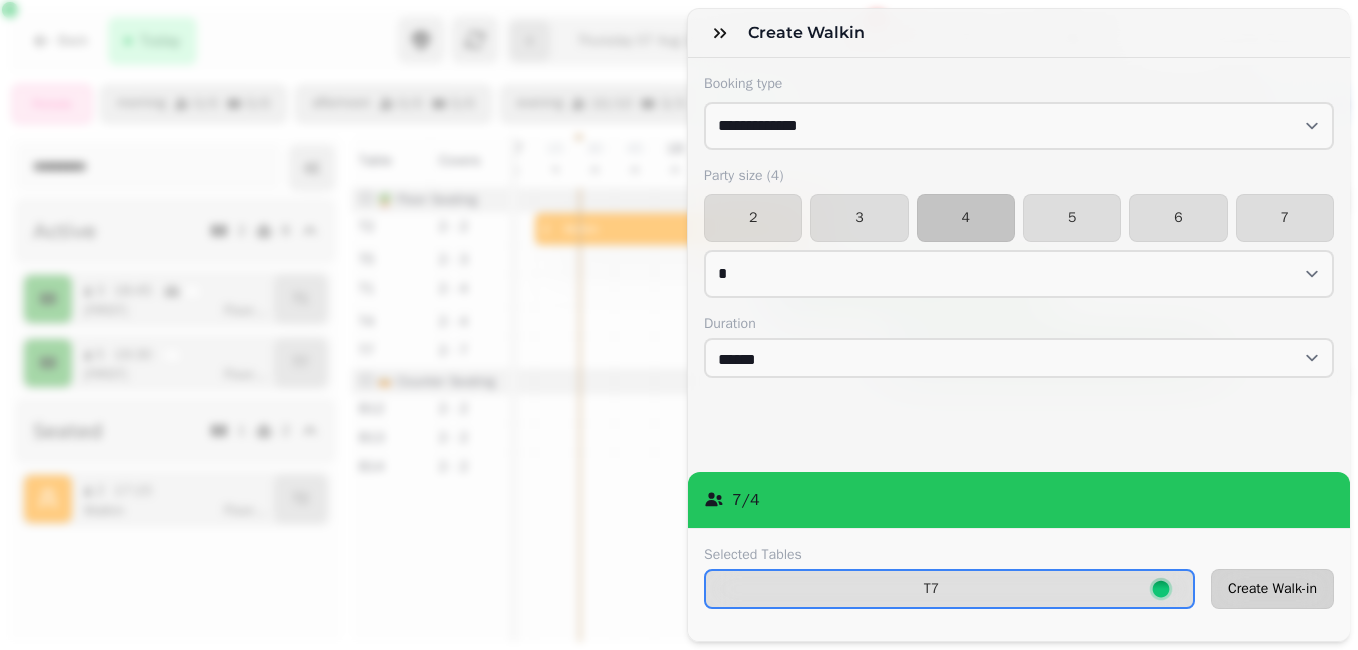 click on "Create Walk-in" at bounding box center (1272, 589) 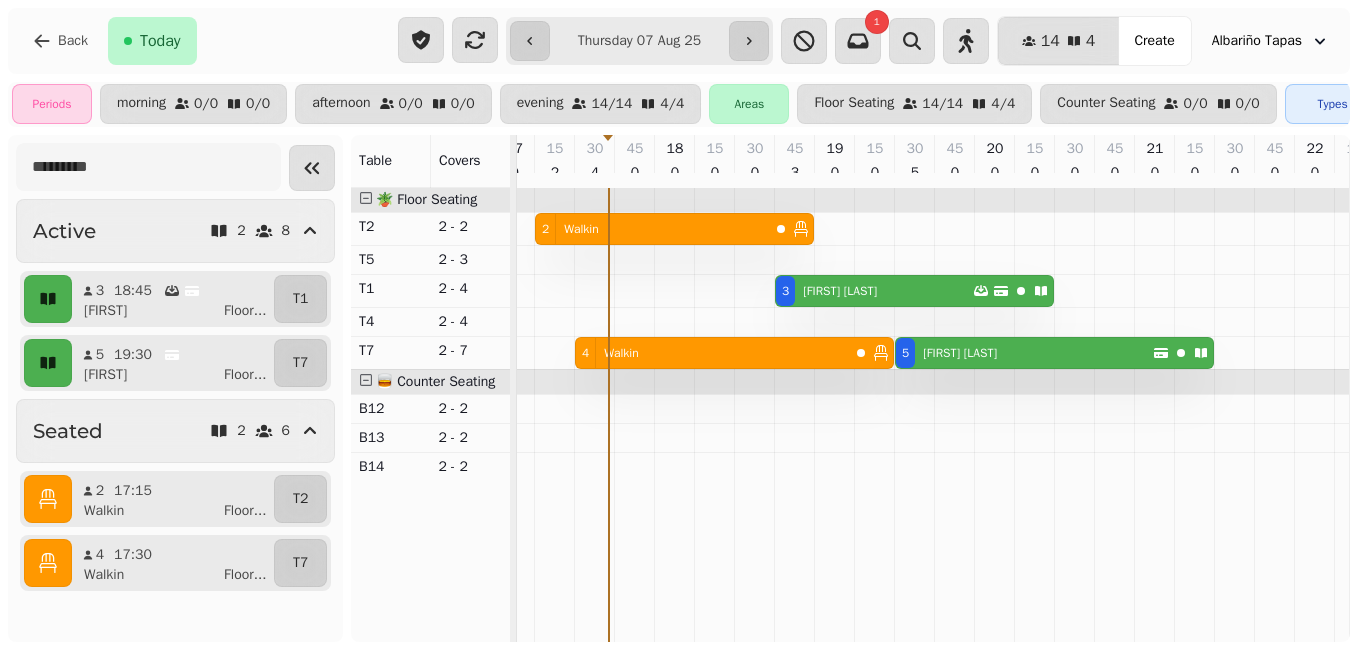 click at bounding box center [966, 41] 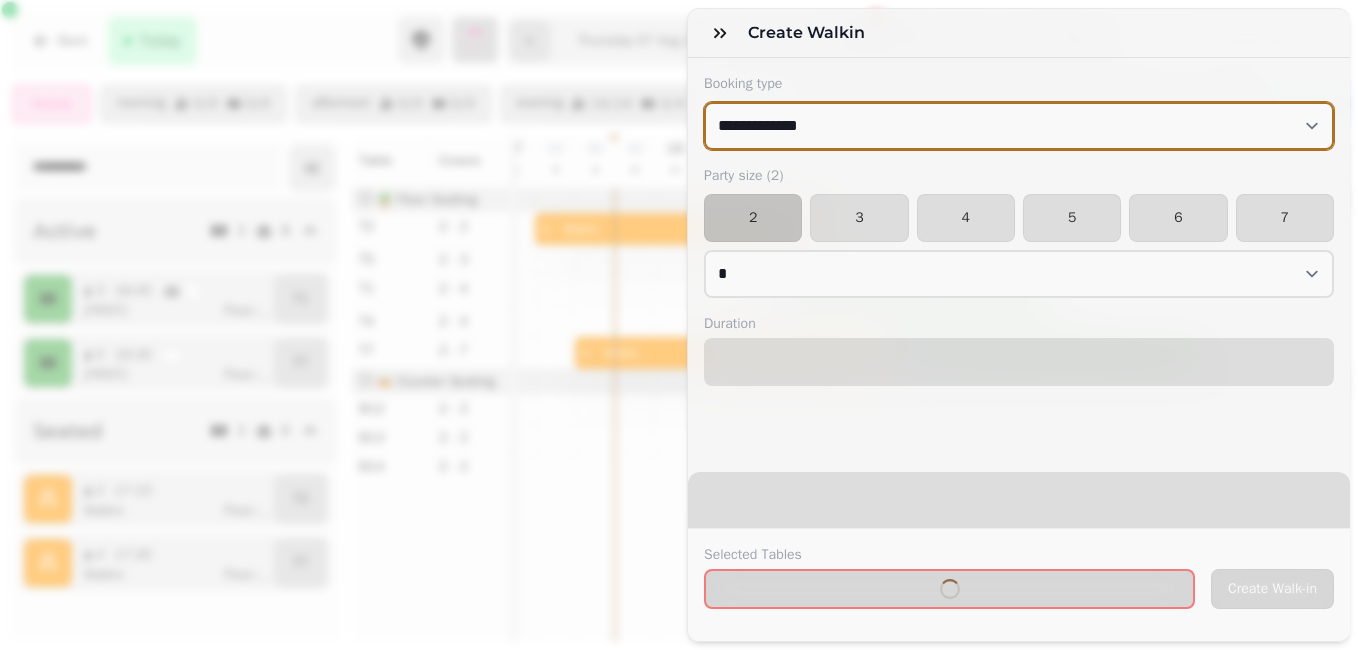 click on "**********" at bounding box center (1019, 126) 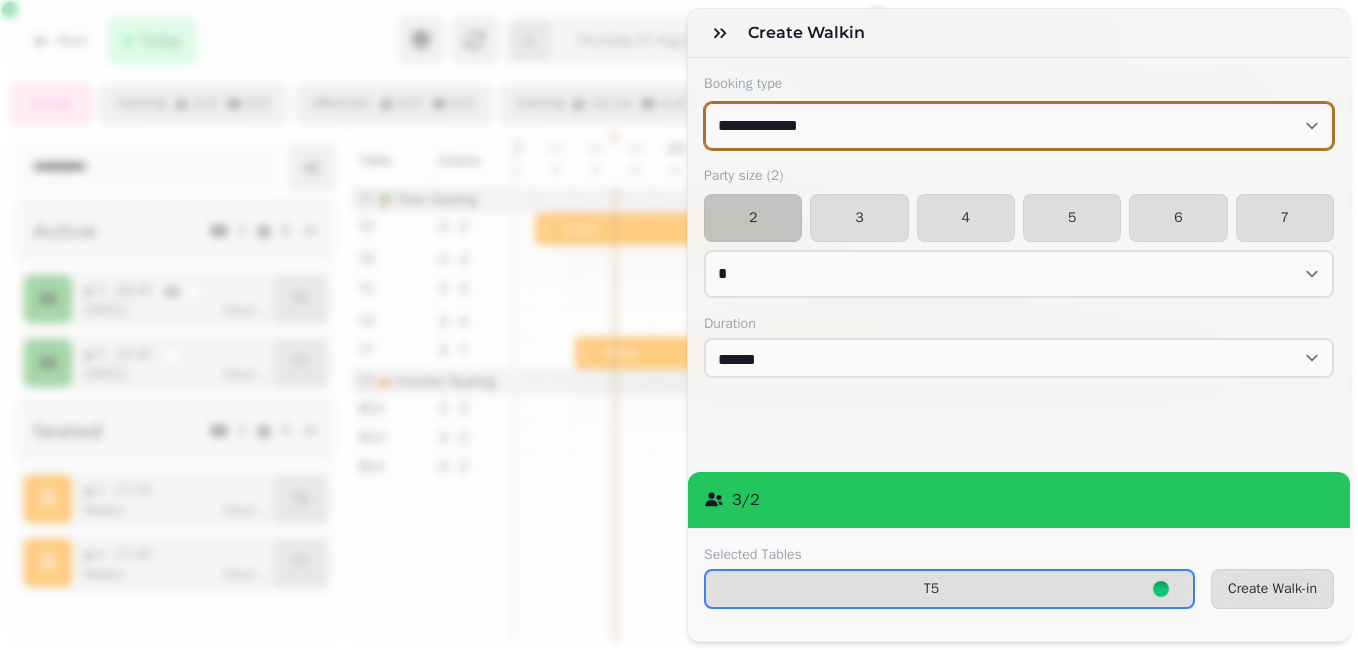 select on "**********" 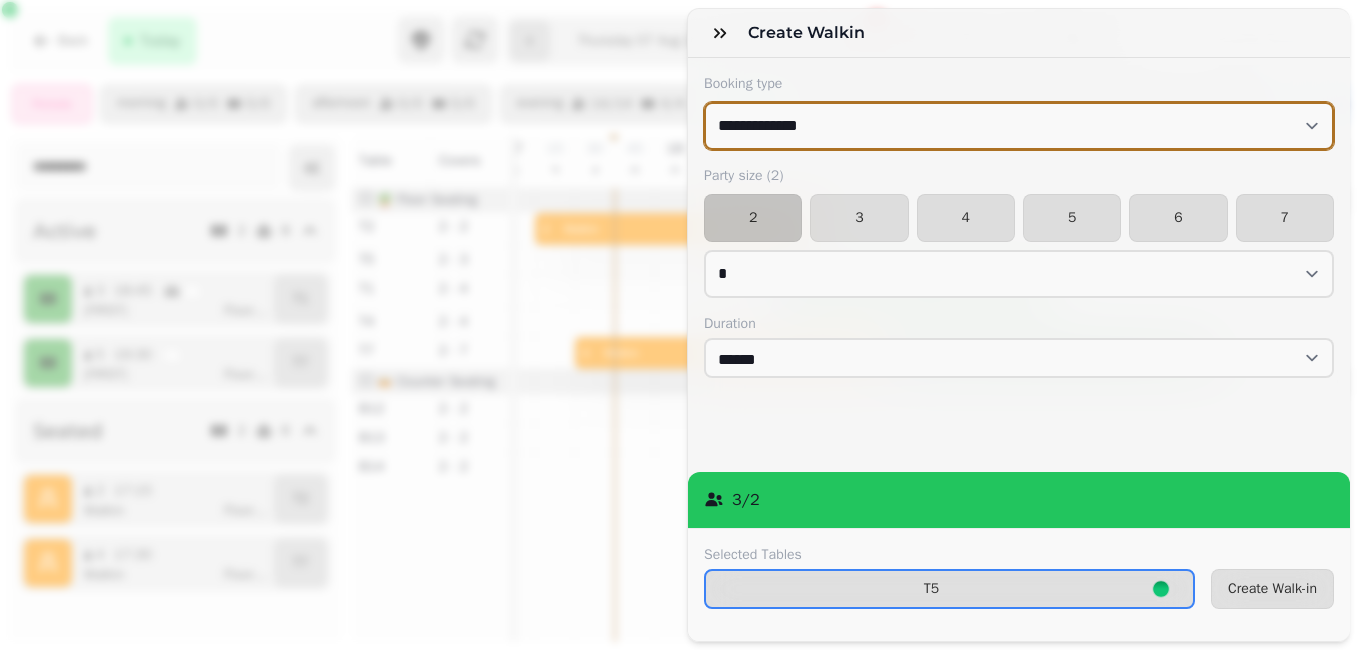 click on "**********" at bounding box center [1019, 126] 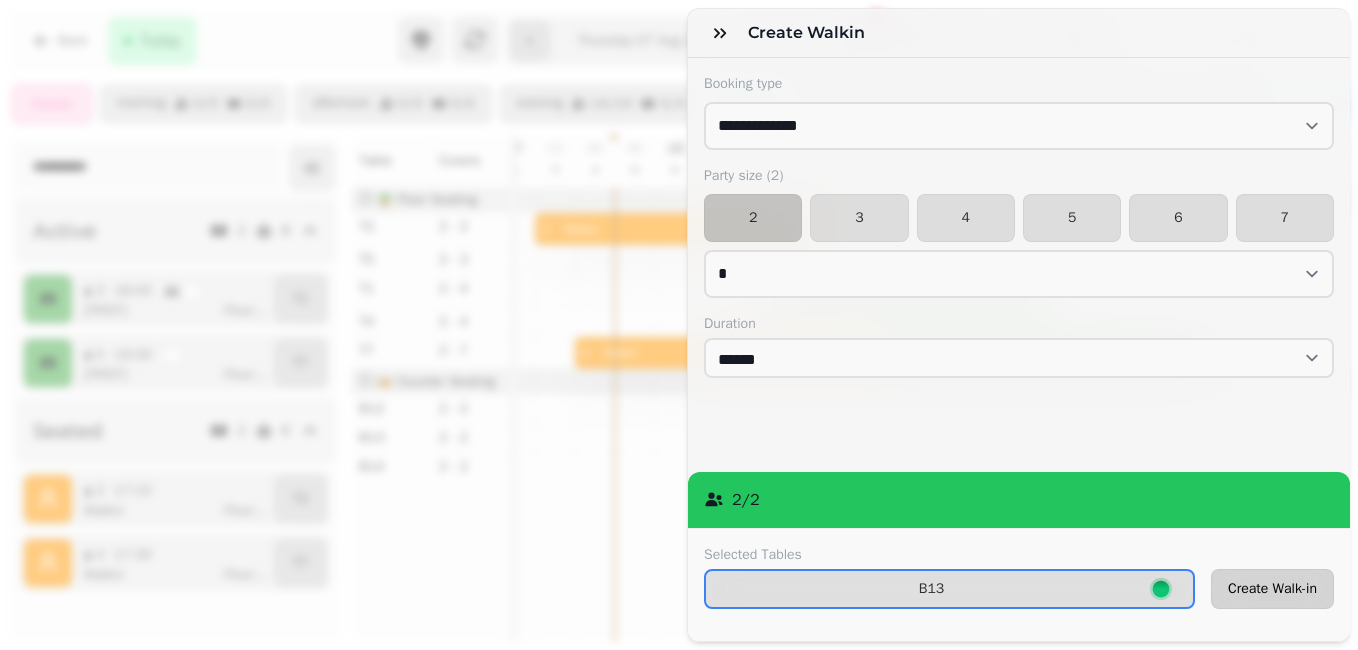 click on "Create Walk-in" at bounding box center (1272, 589) 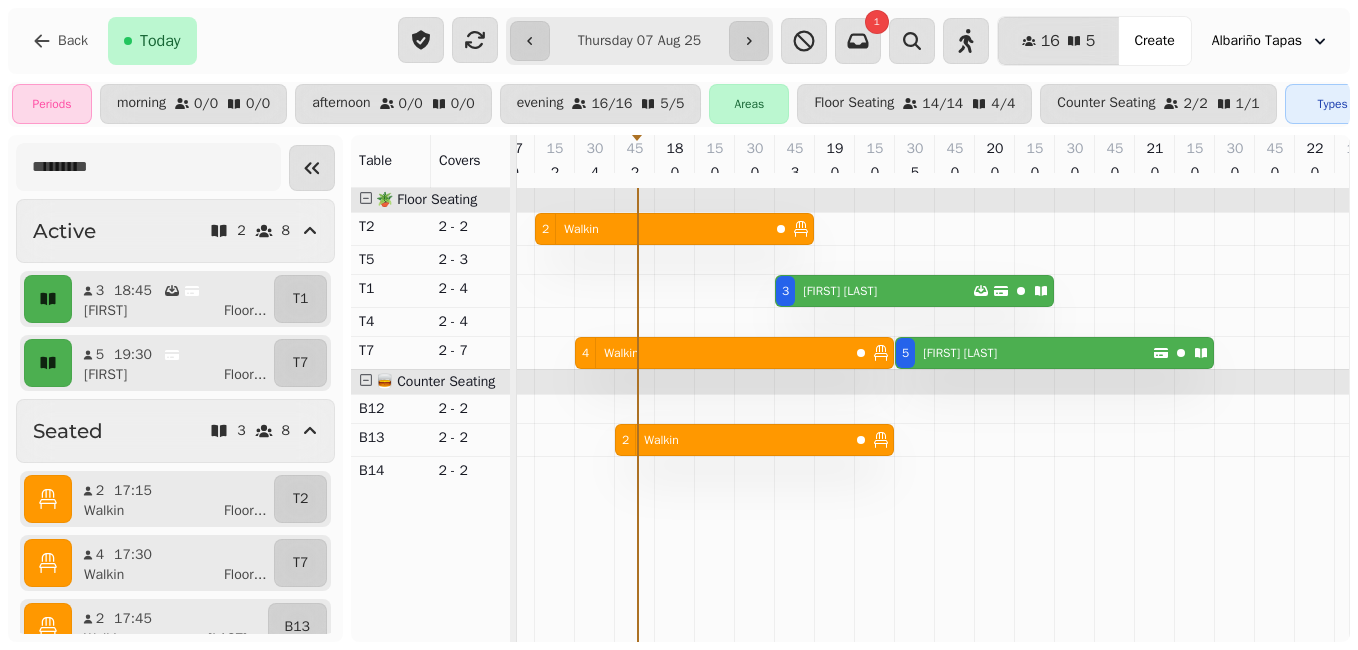 click at bounding box center [966, 41] 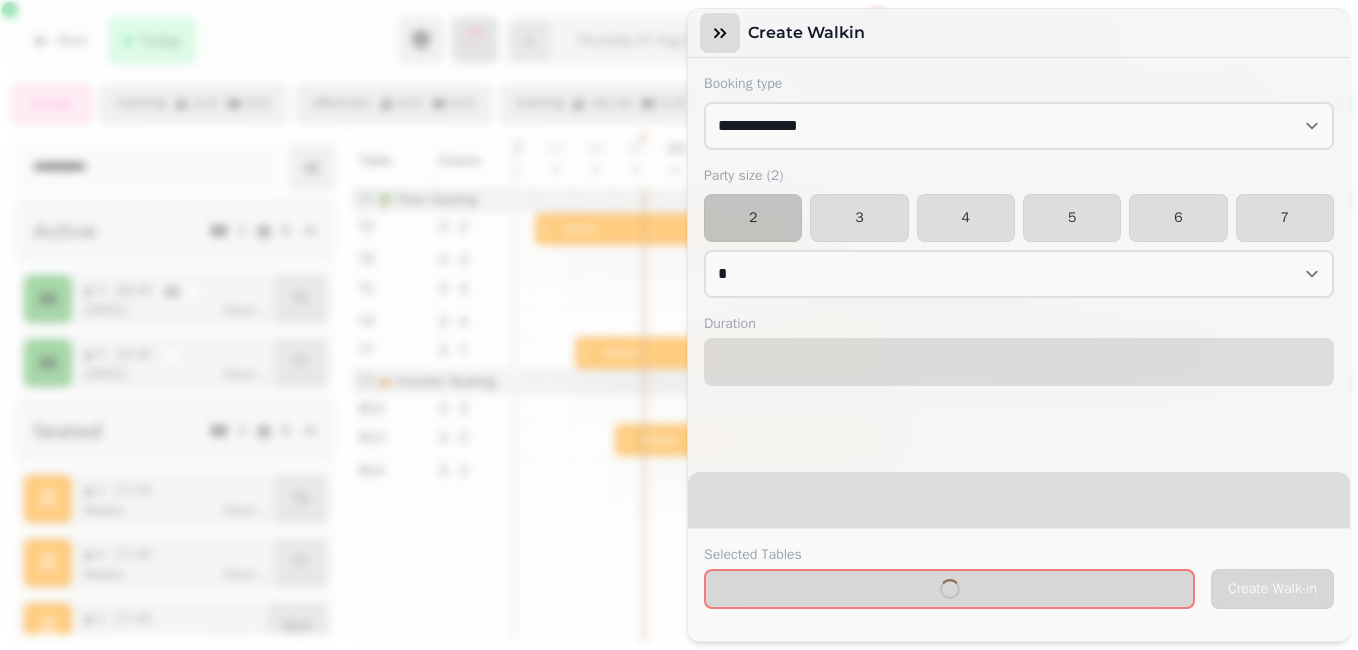 click 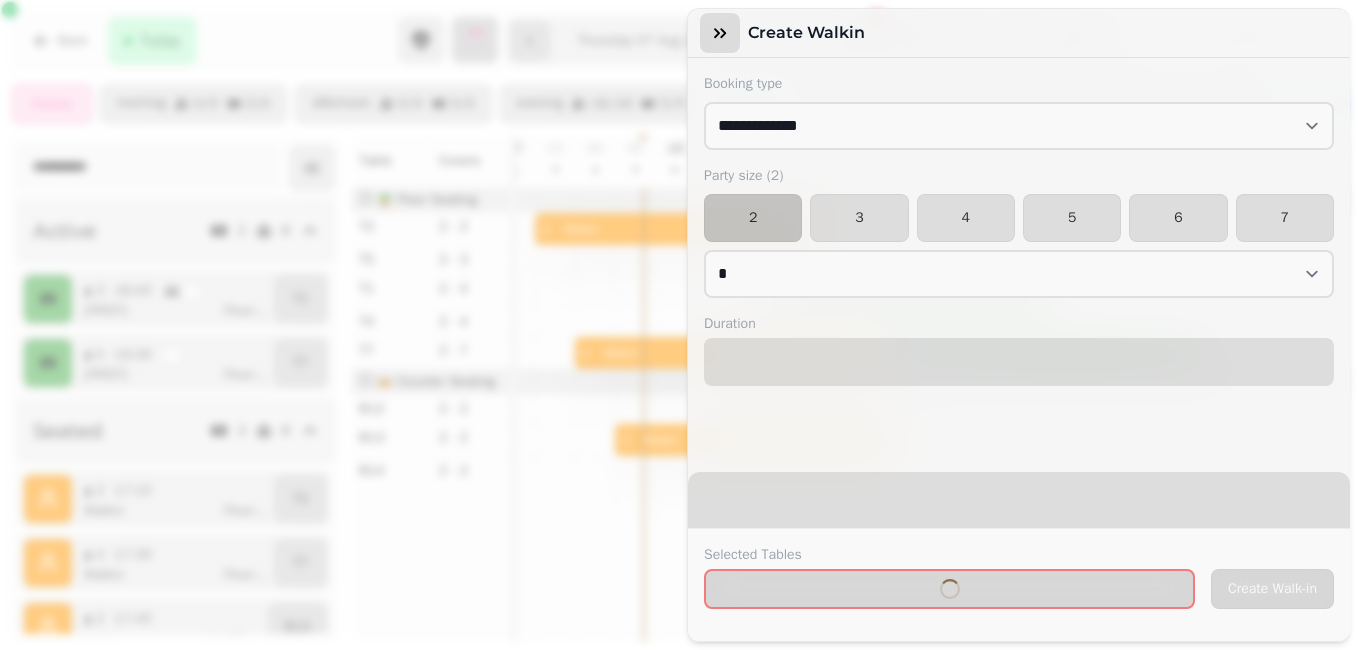 select on "****" 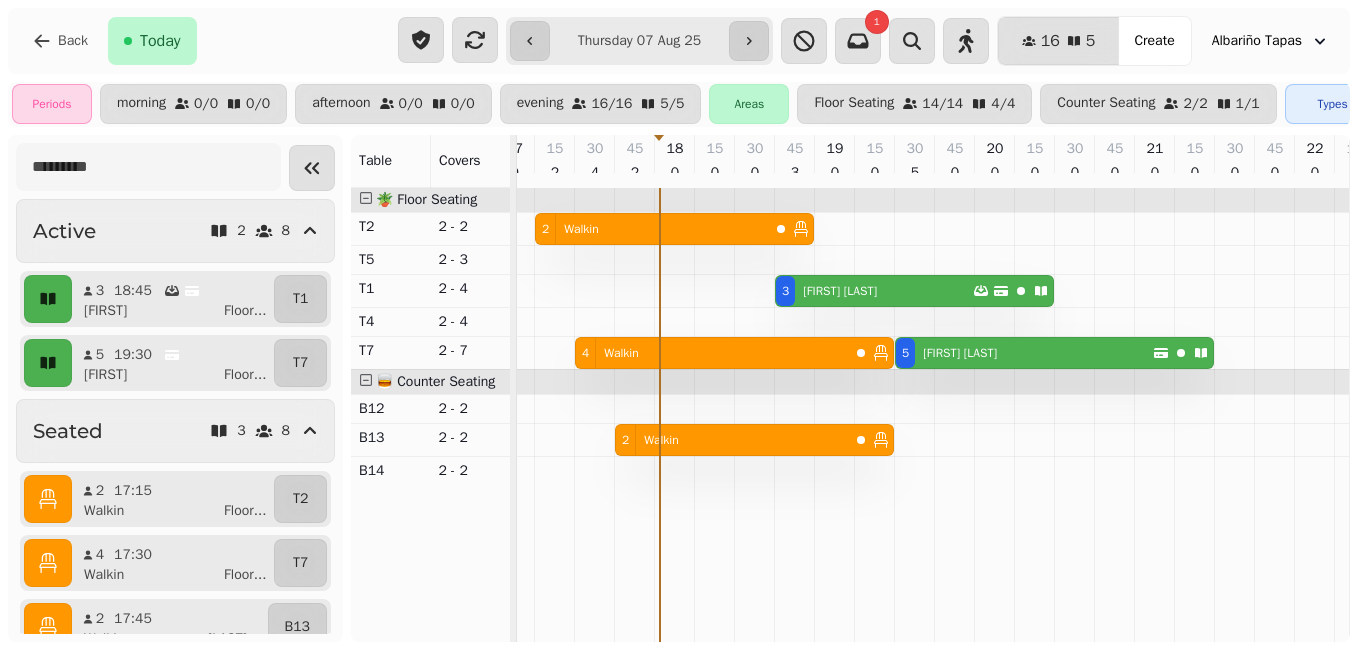click at bounding box center (966, 41) 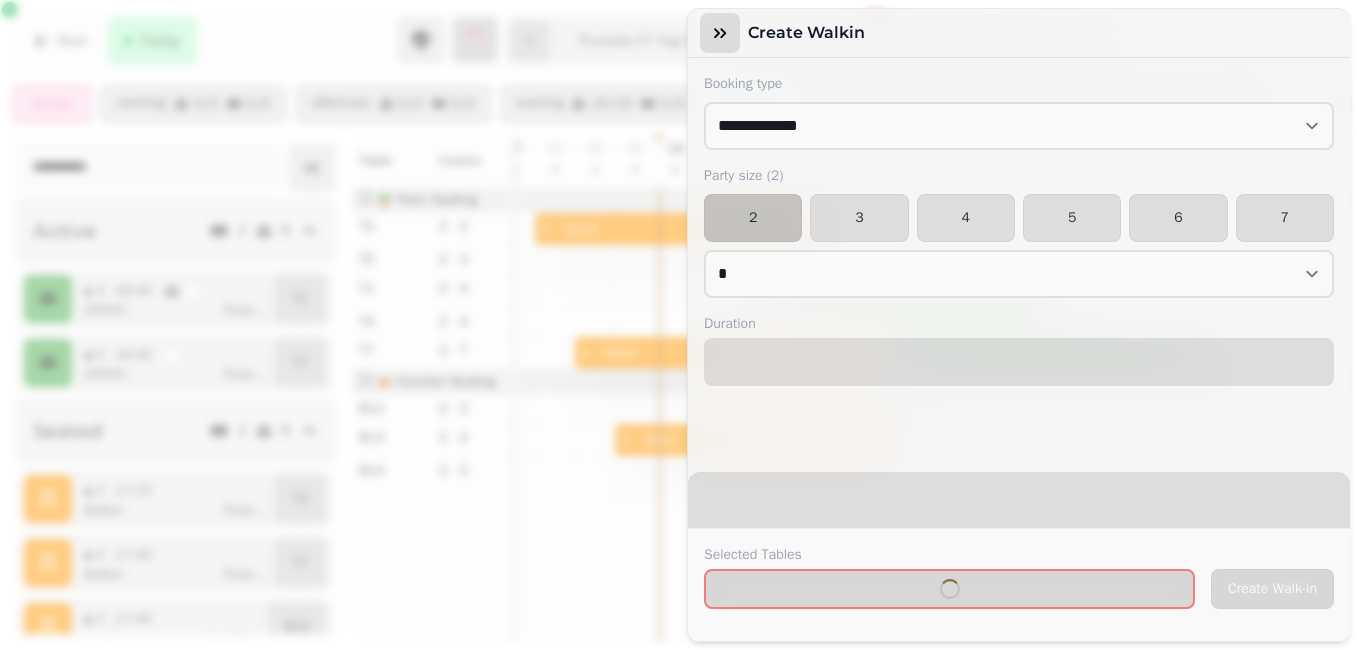 click 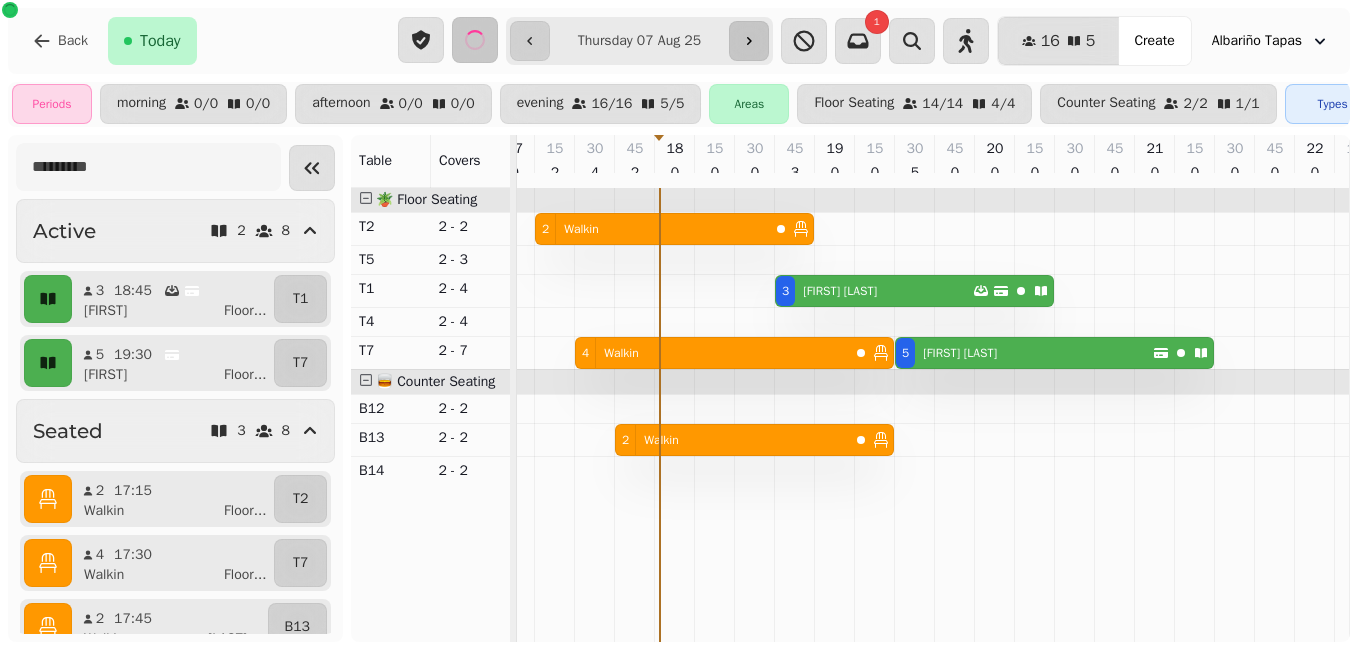 click 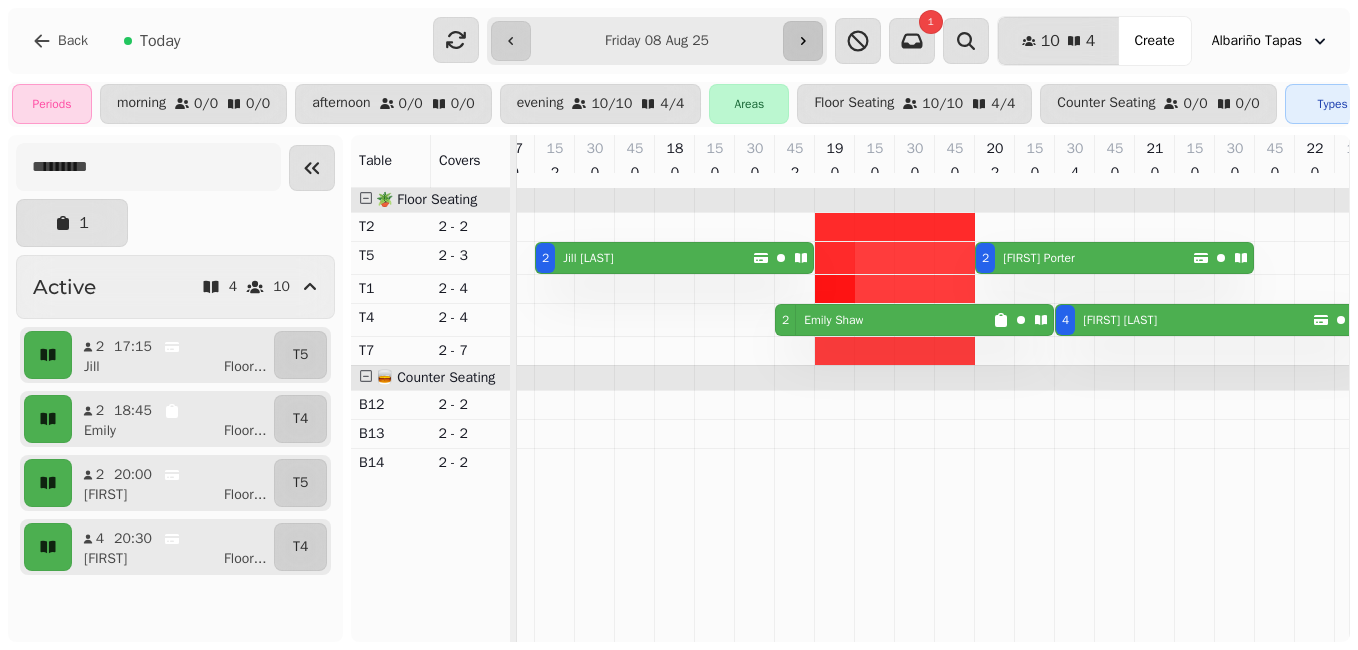 click 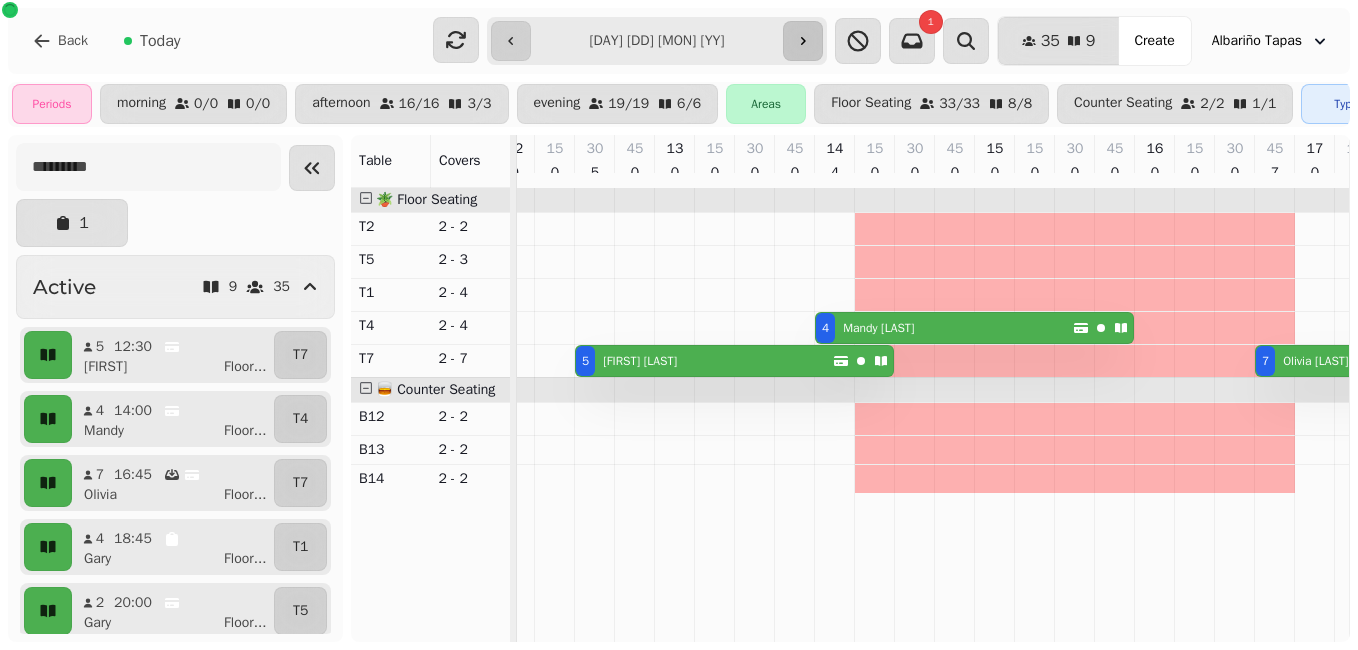 scroll, scrollTop: 0, scrollLeft: 822, axis: horizontal 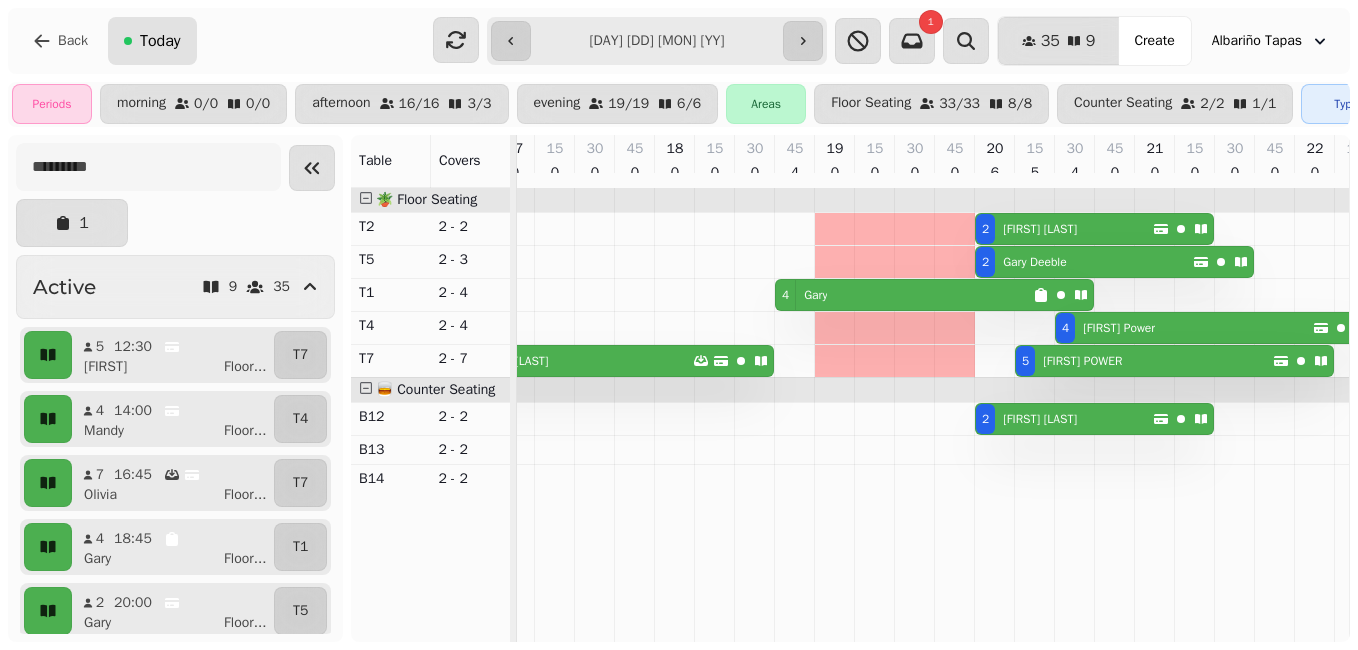 click on "Today" at bounding box center (160, 41) 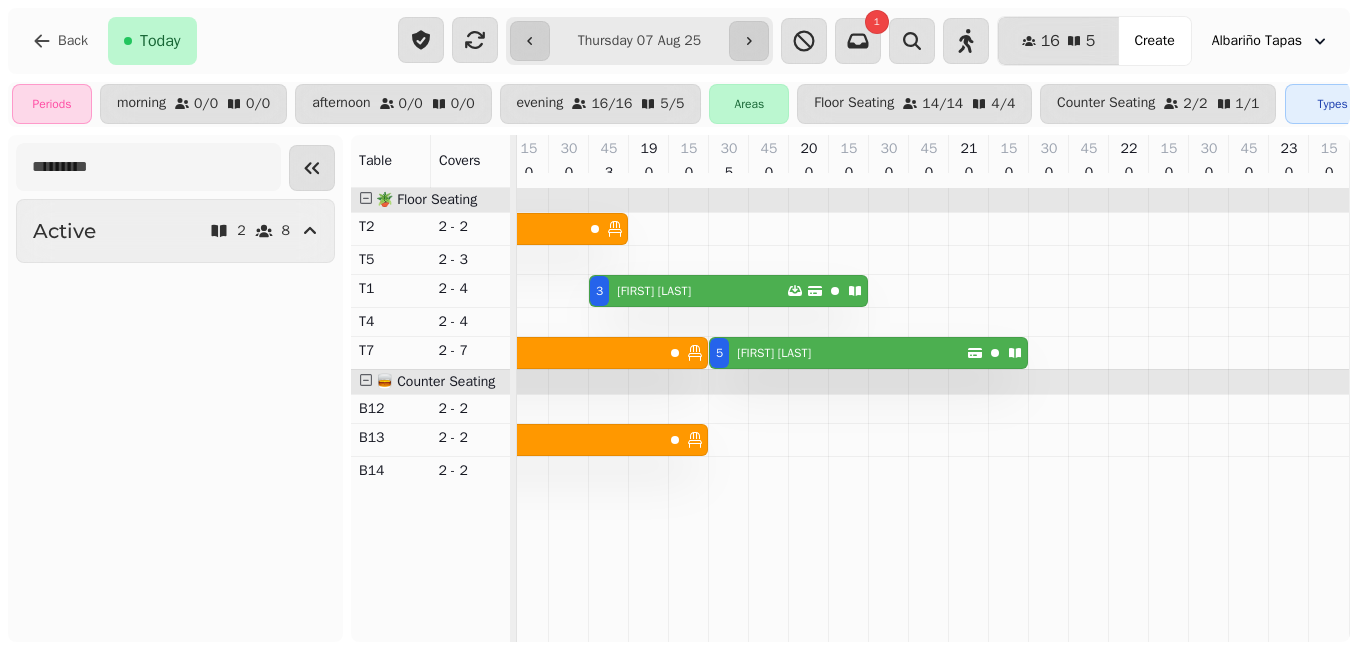 type on "**********" 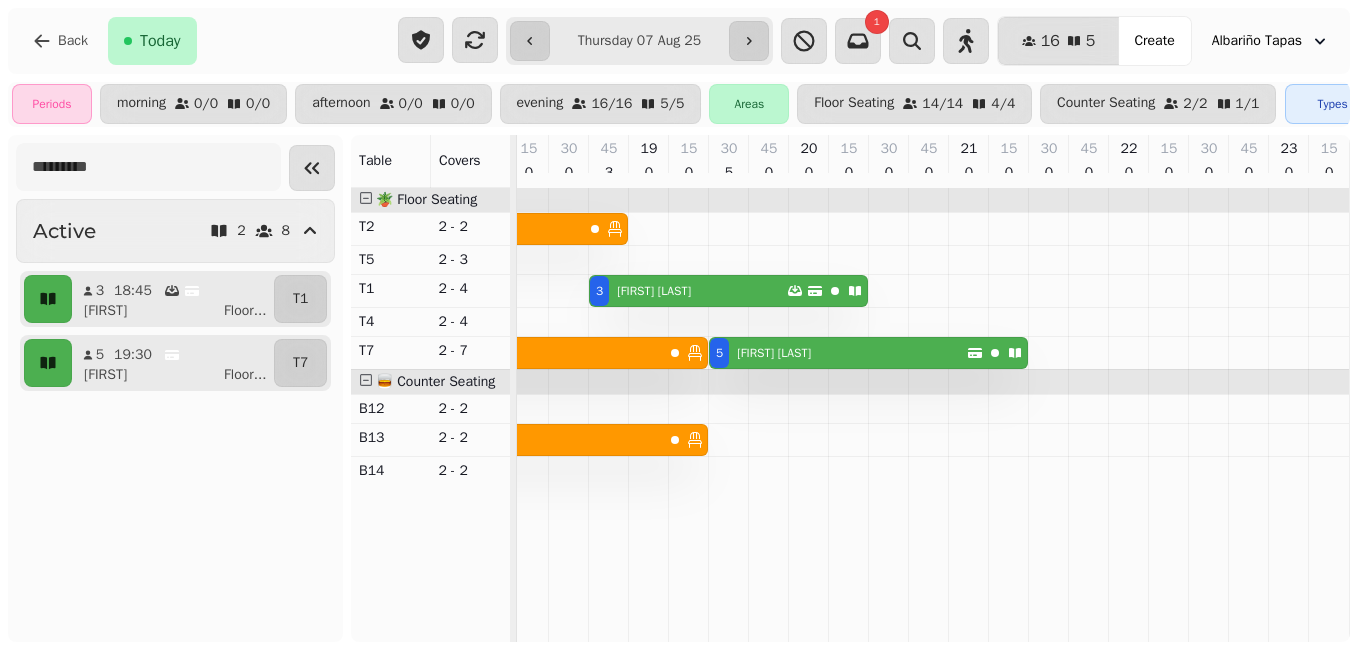 scroll, scrollTop: 0, scrollLeft: 22, axis: horizontal 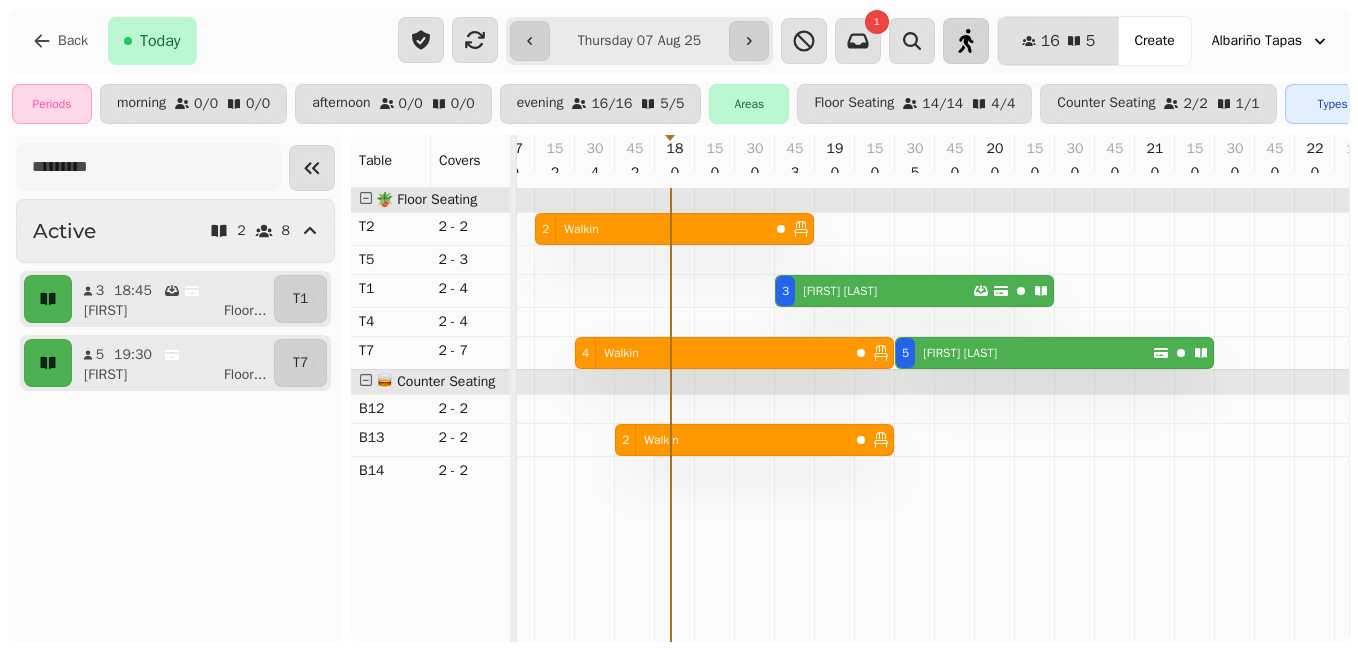 click 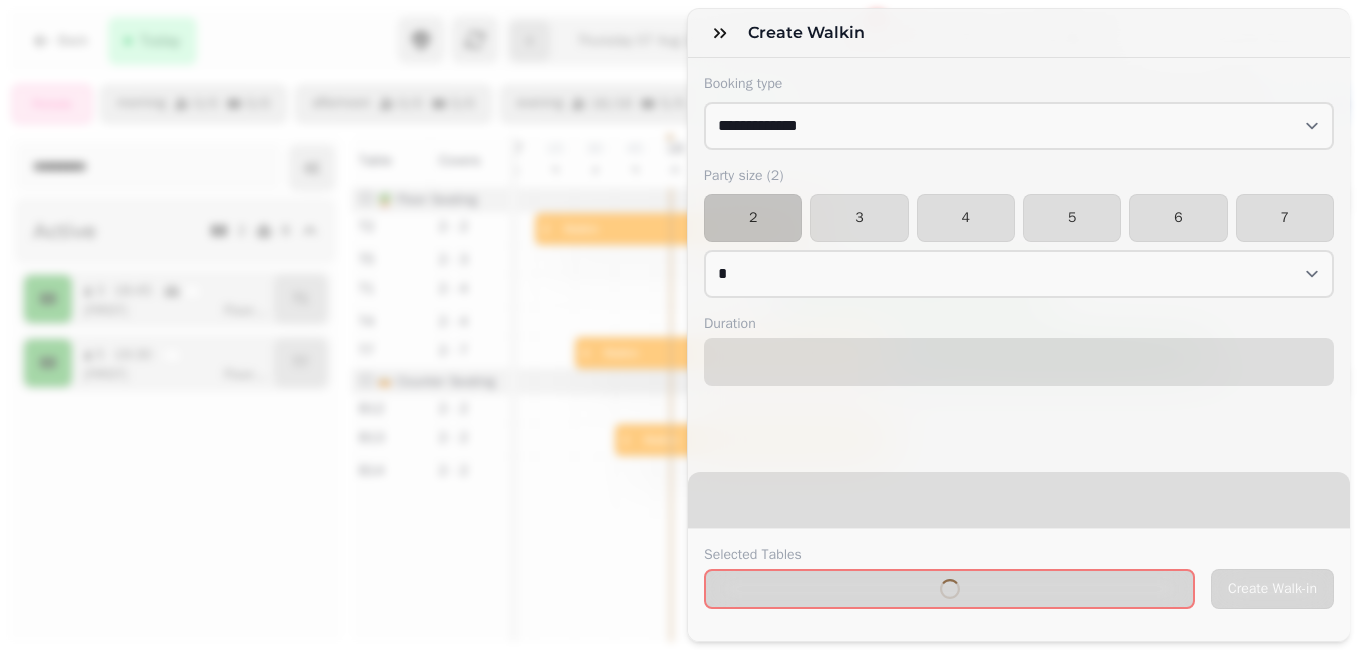 select on "****" 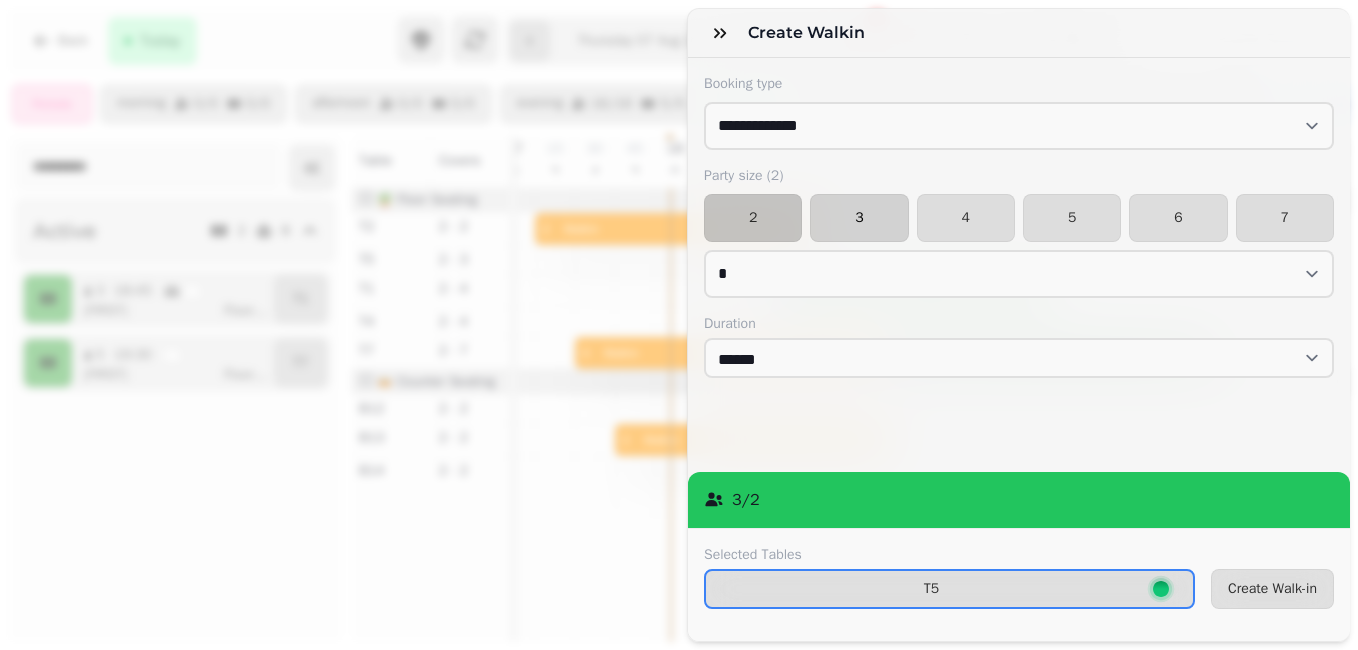 click on "3" at bounding box center [859, 218] 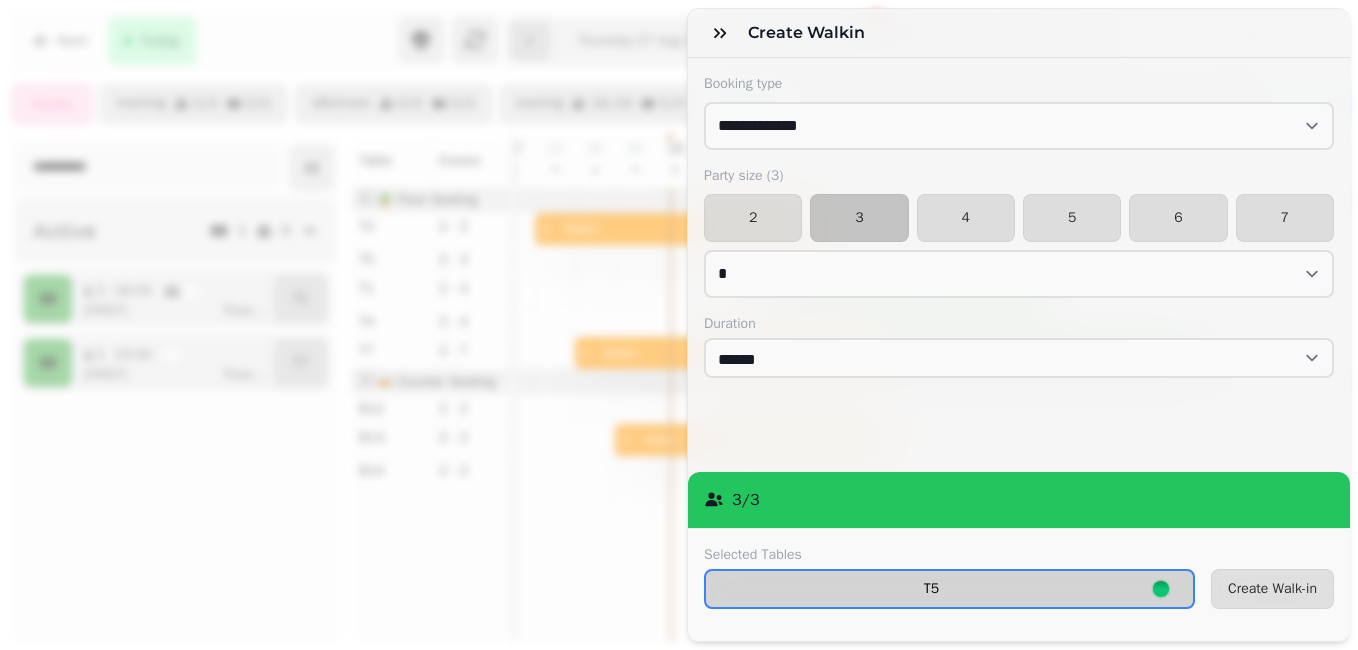 click on "T5" at bounding box center (931, 589) 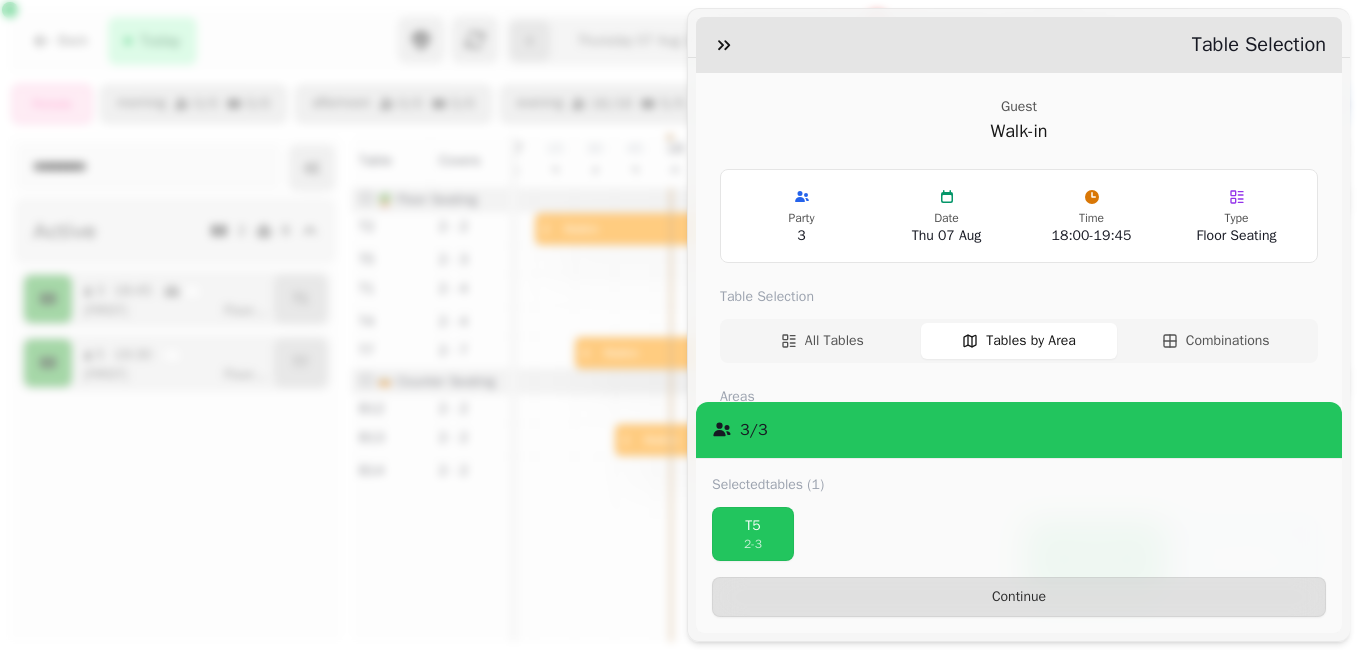 scroll, scrollTop: 206, scrollLeft: 0, axis: vertical 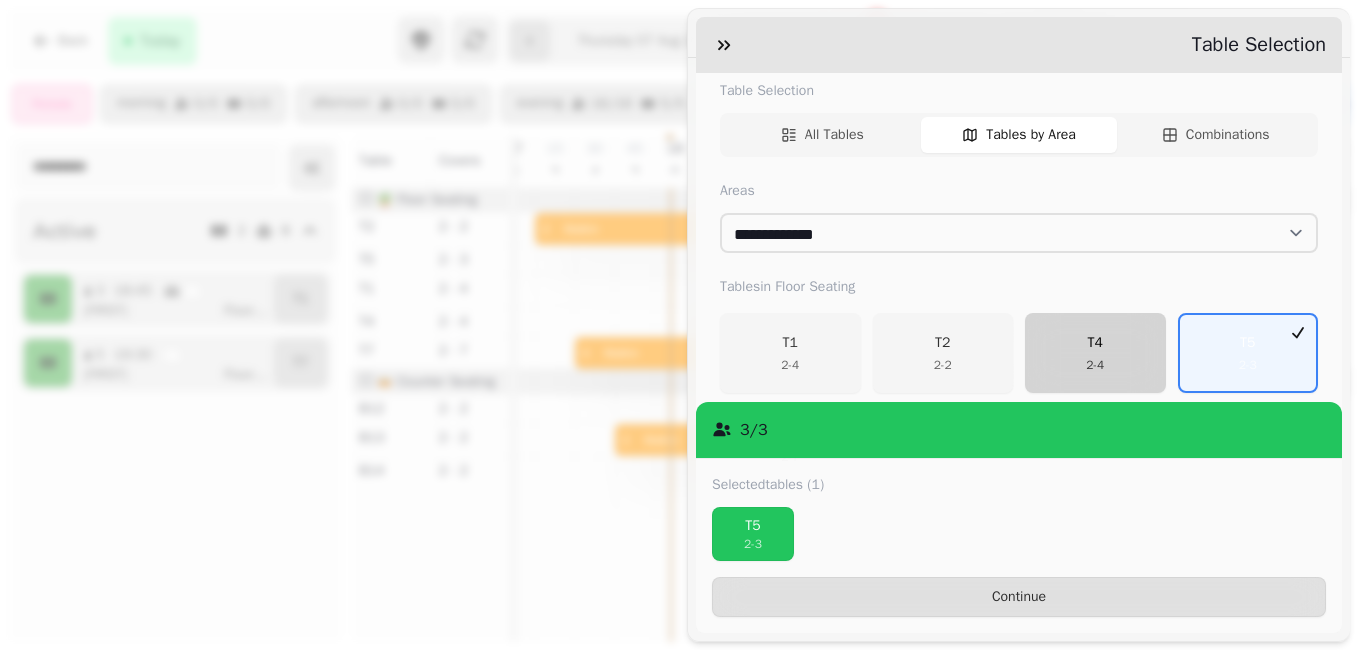 click on "T4 2  -  4" at bounding box center [1095, 353] 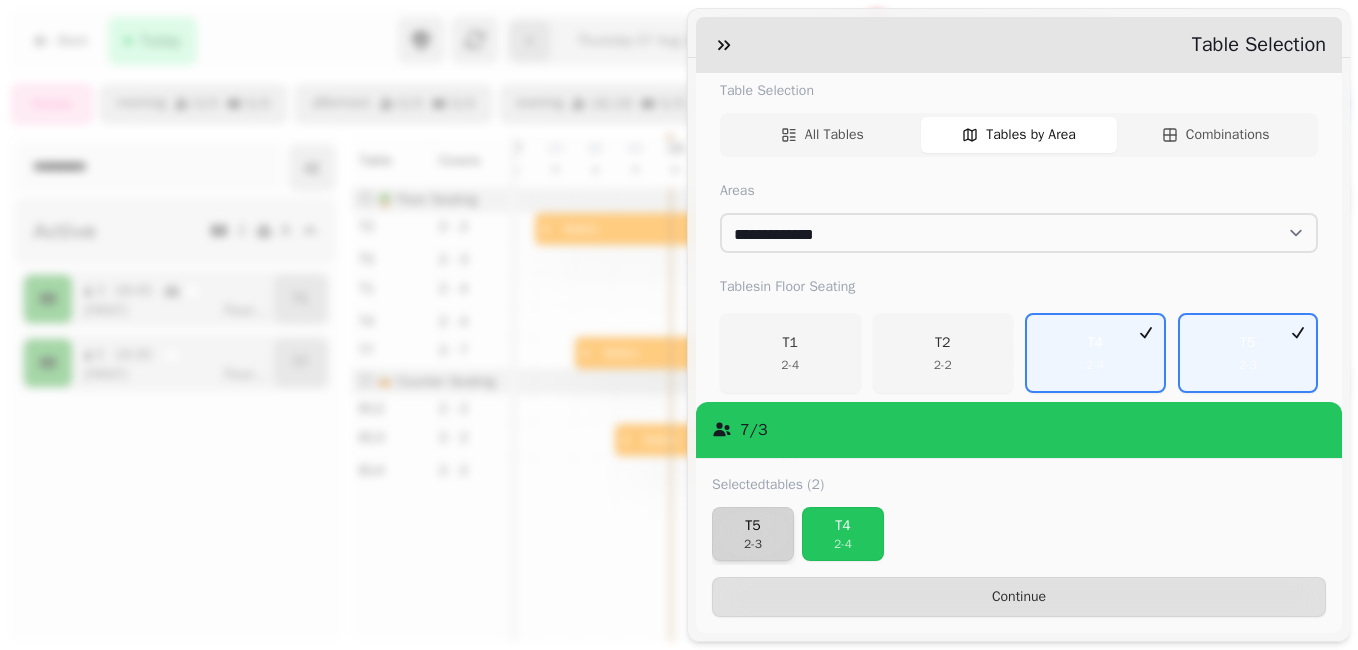 click on "T5" at bounding box center (753, 526) 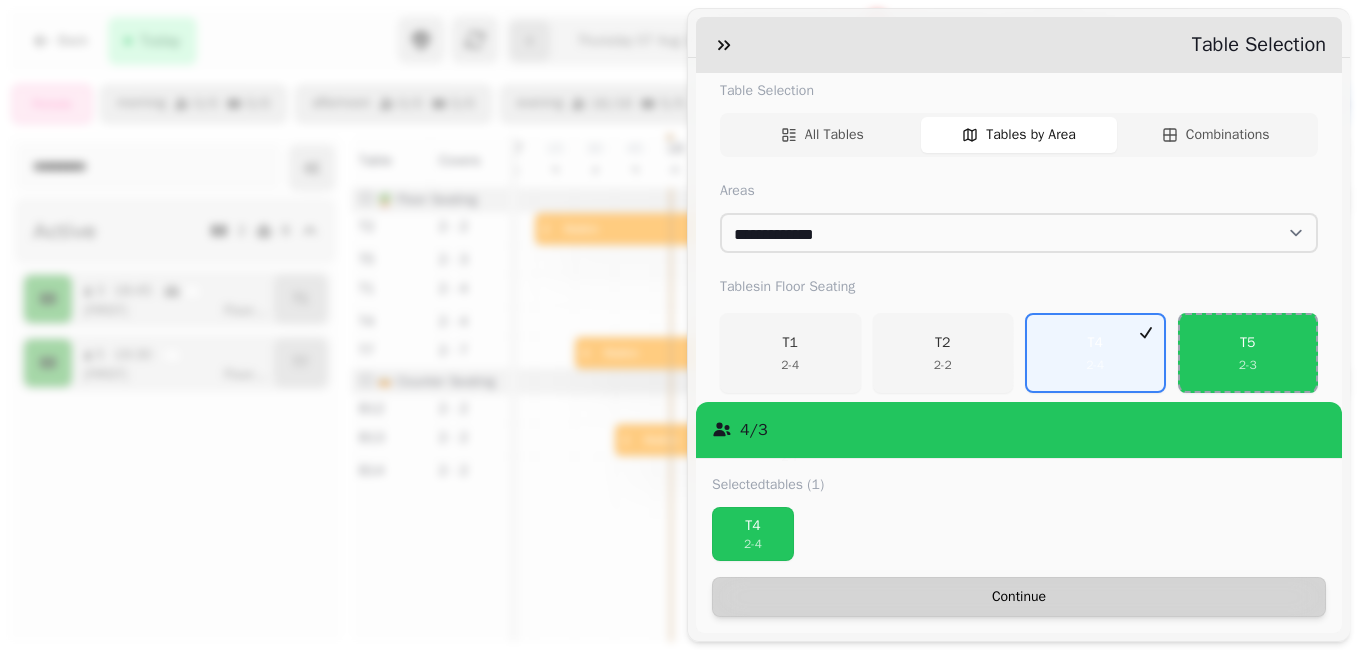 click on "Continue" at bounding box center (1019, 597) 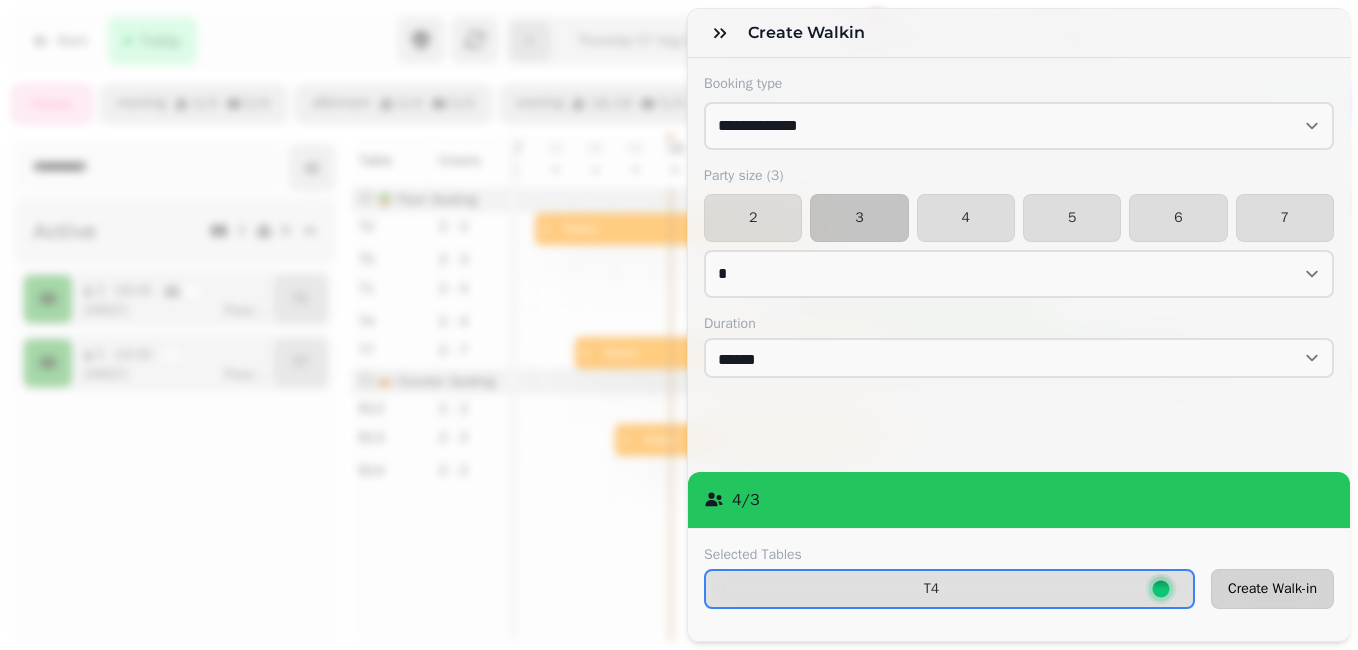 click on "Create Walk-in" at bounding box center [1272, 589] 